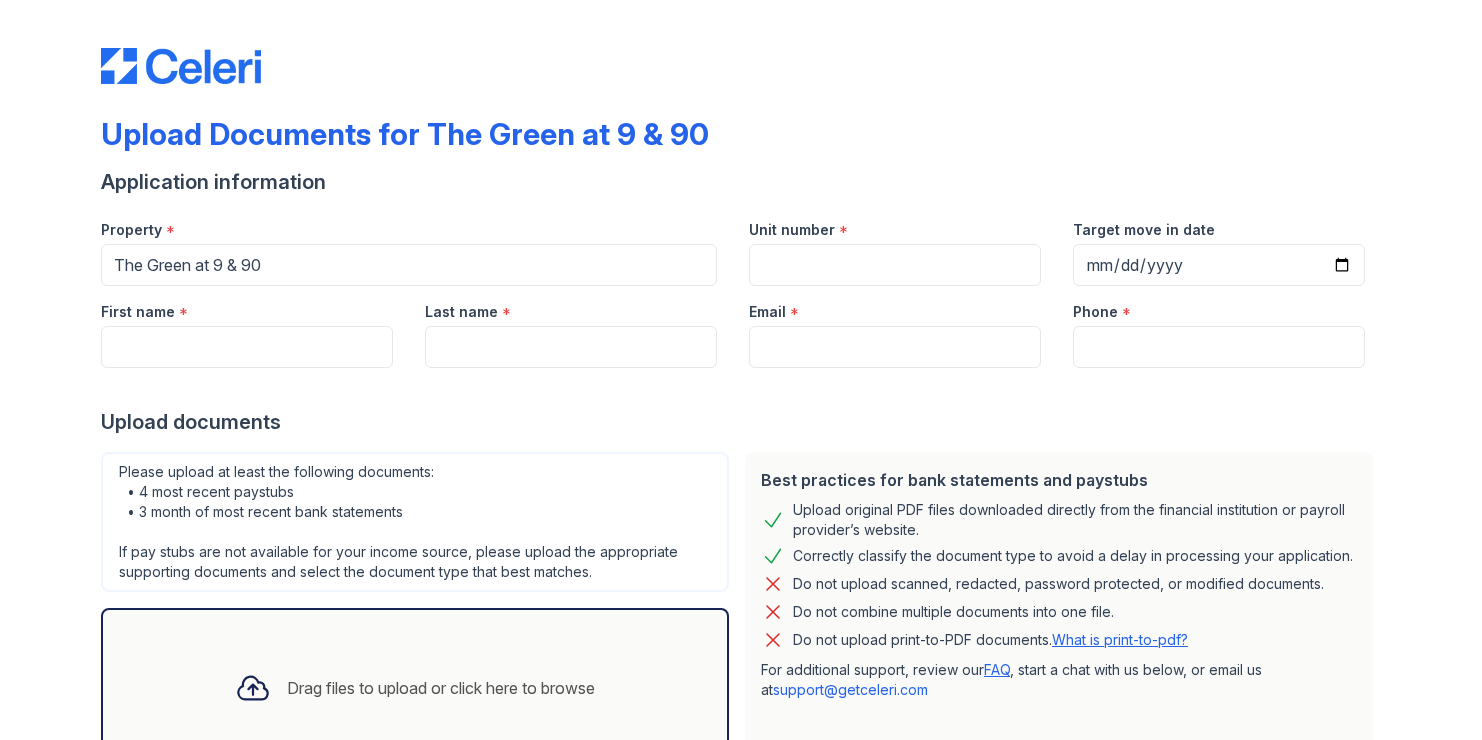 scroll, scrollTop: 0, scrollLeft: 0, axis: both 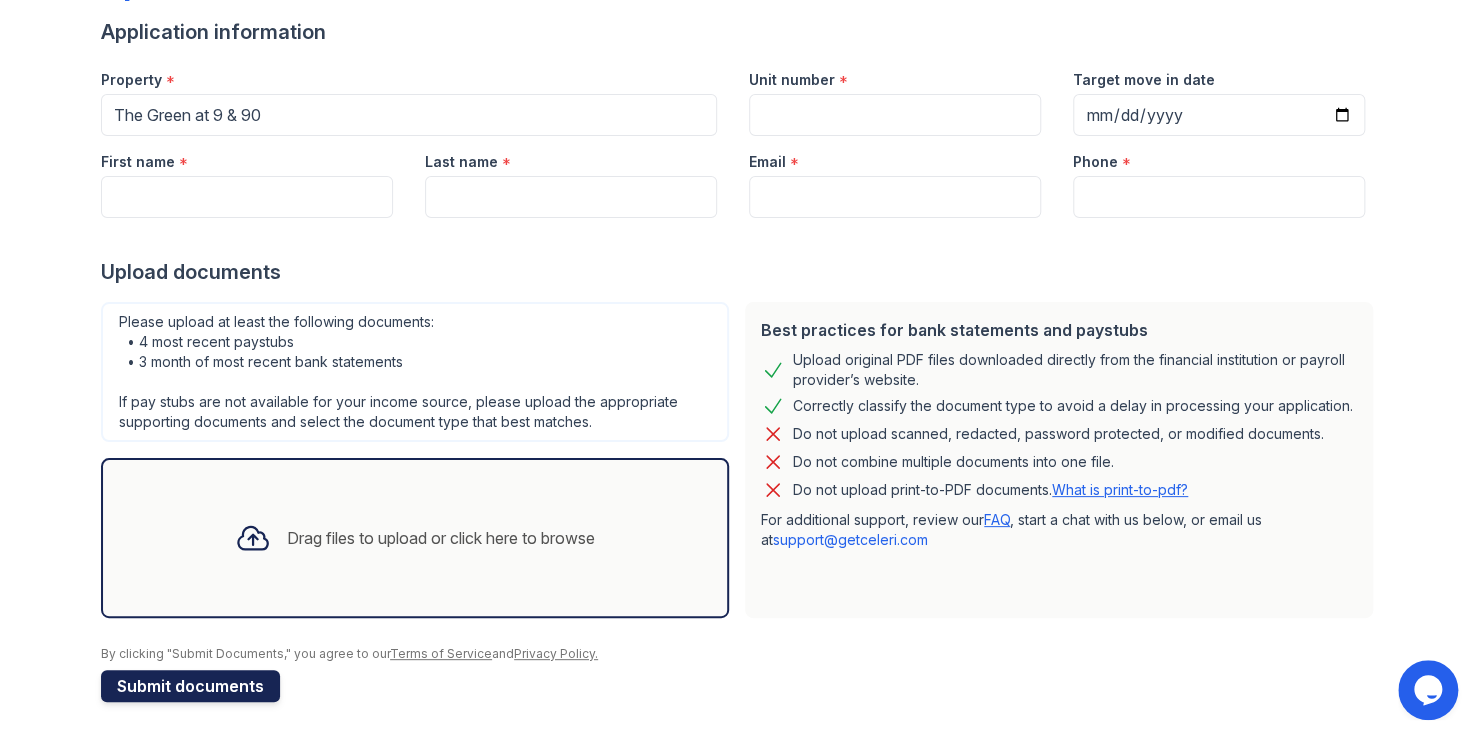 click on "Submit documents" at bounding box center [190, 686] 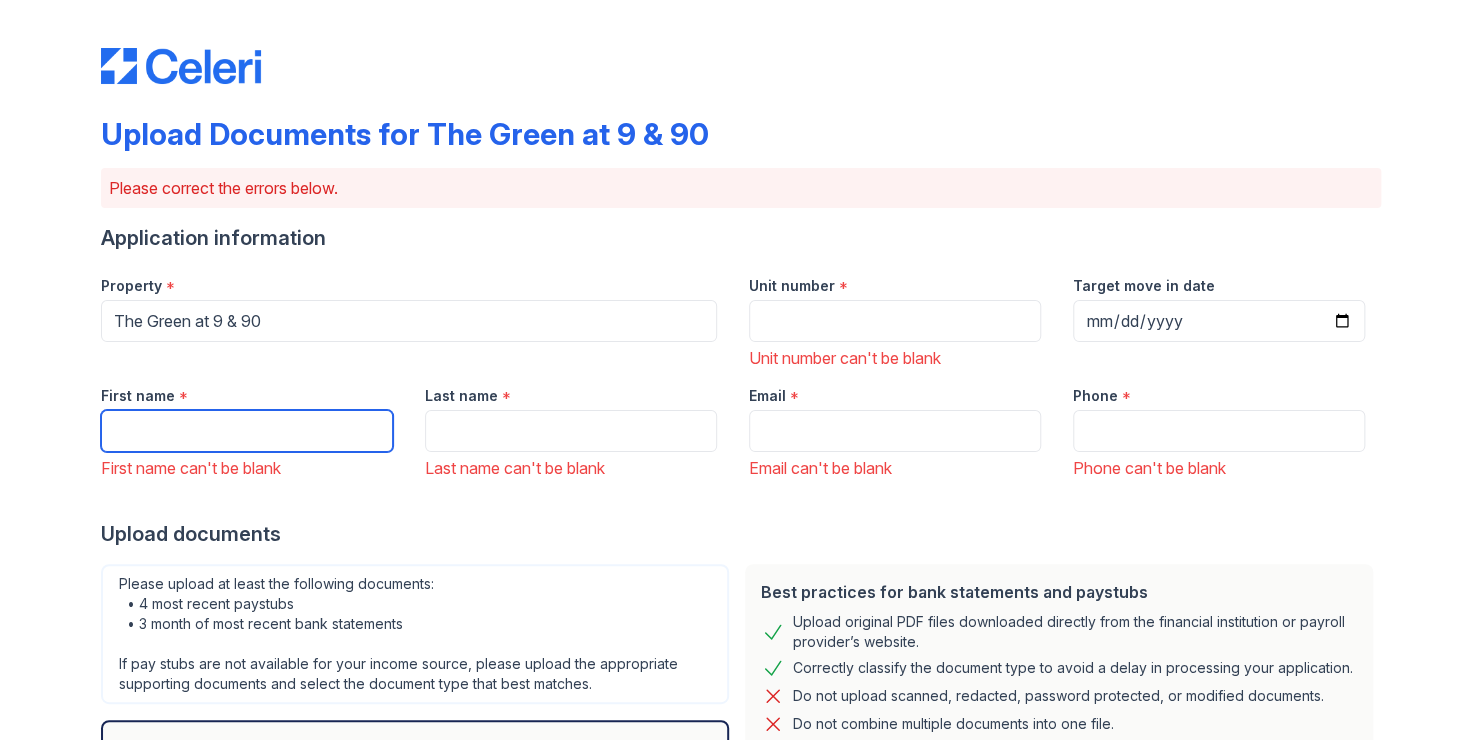 click on "First name" at bounding box center (247, 431) 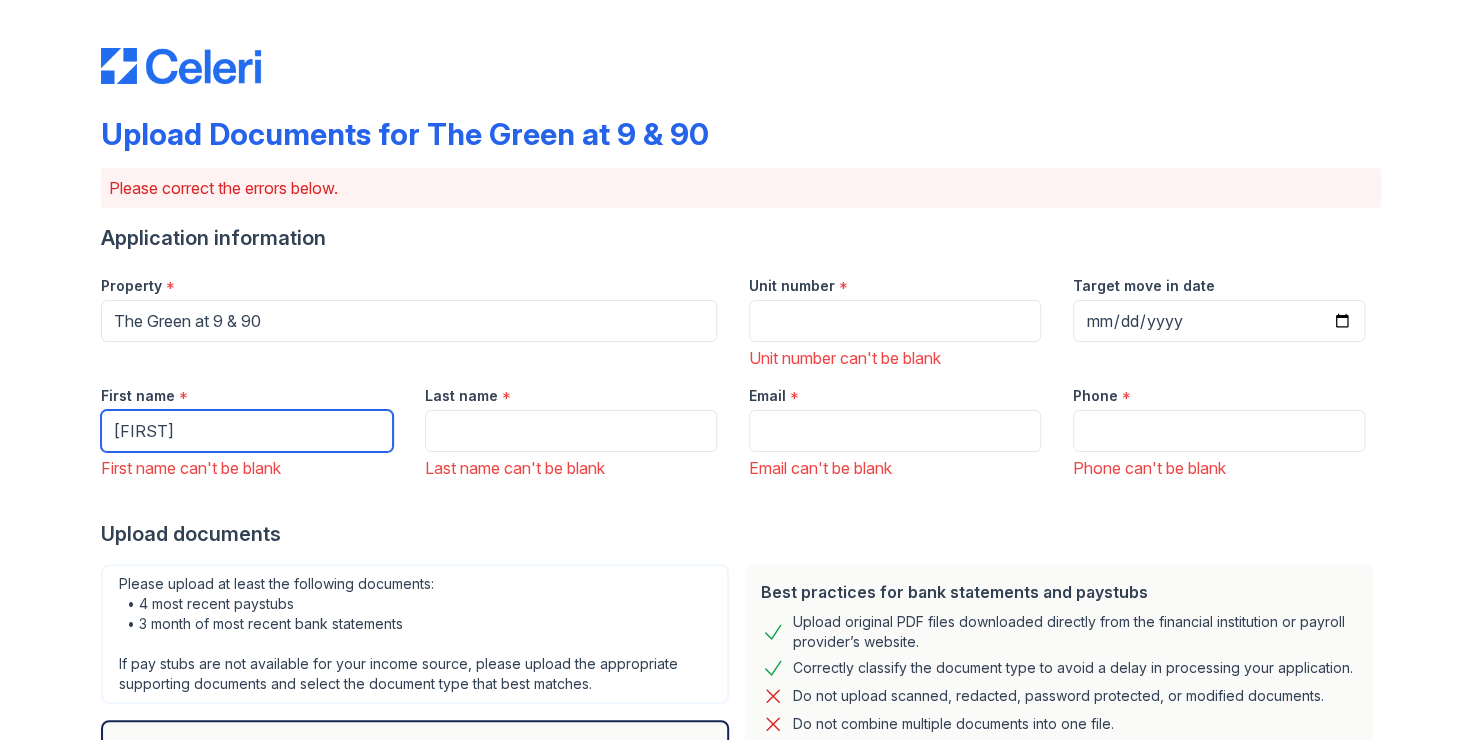 type on "[FIRST]" 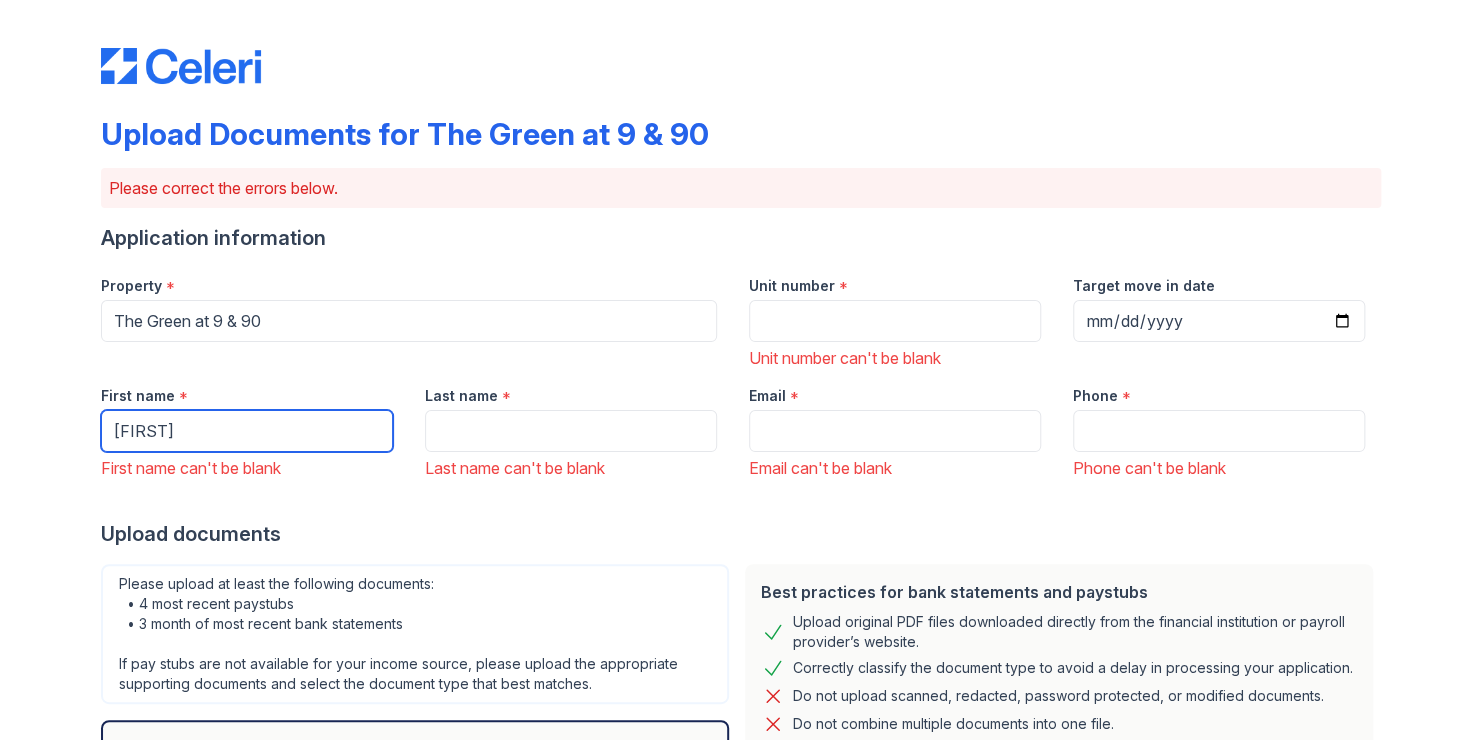 type on "[FIRST] [LAST]" 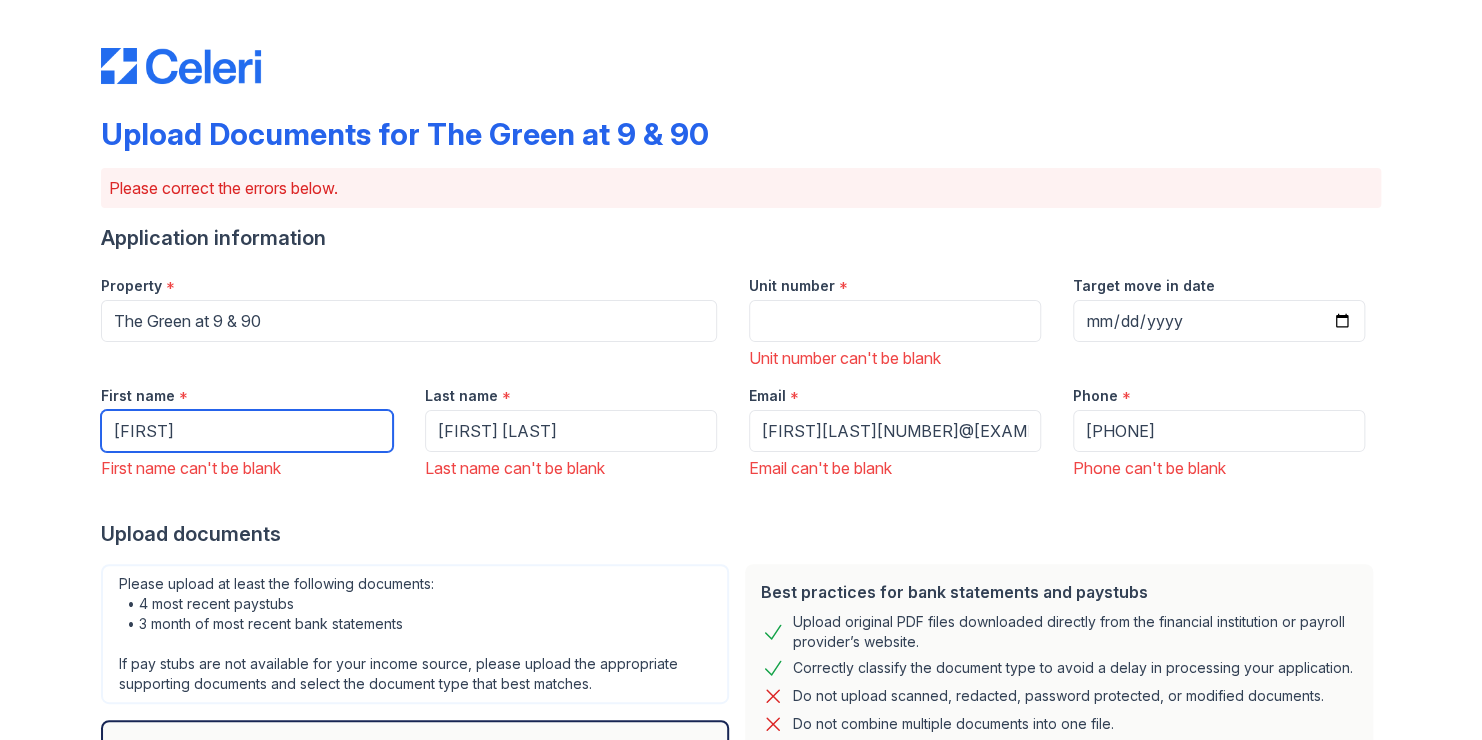 type on "[FIRST]" 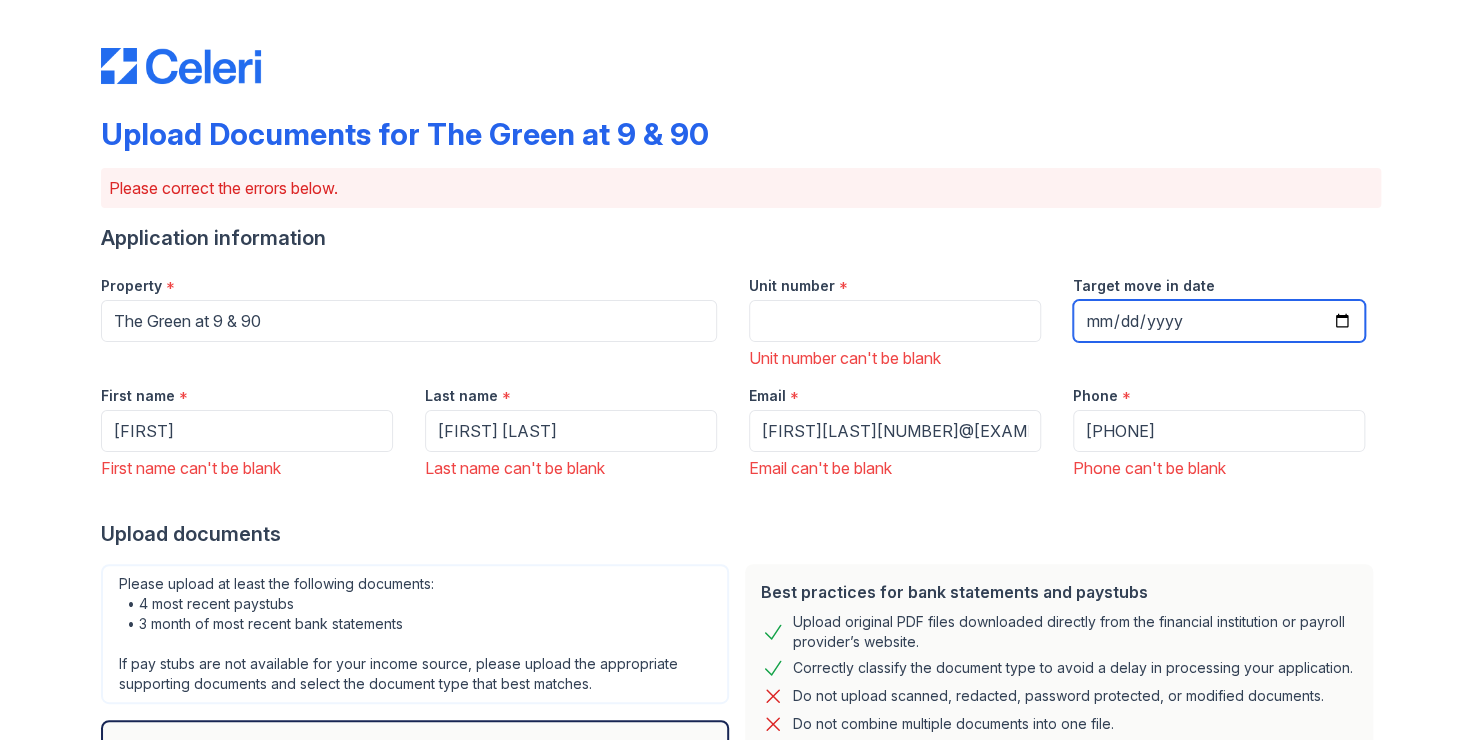 click on "Target move in date" at bounding box center [1219, 321] 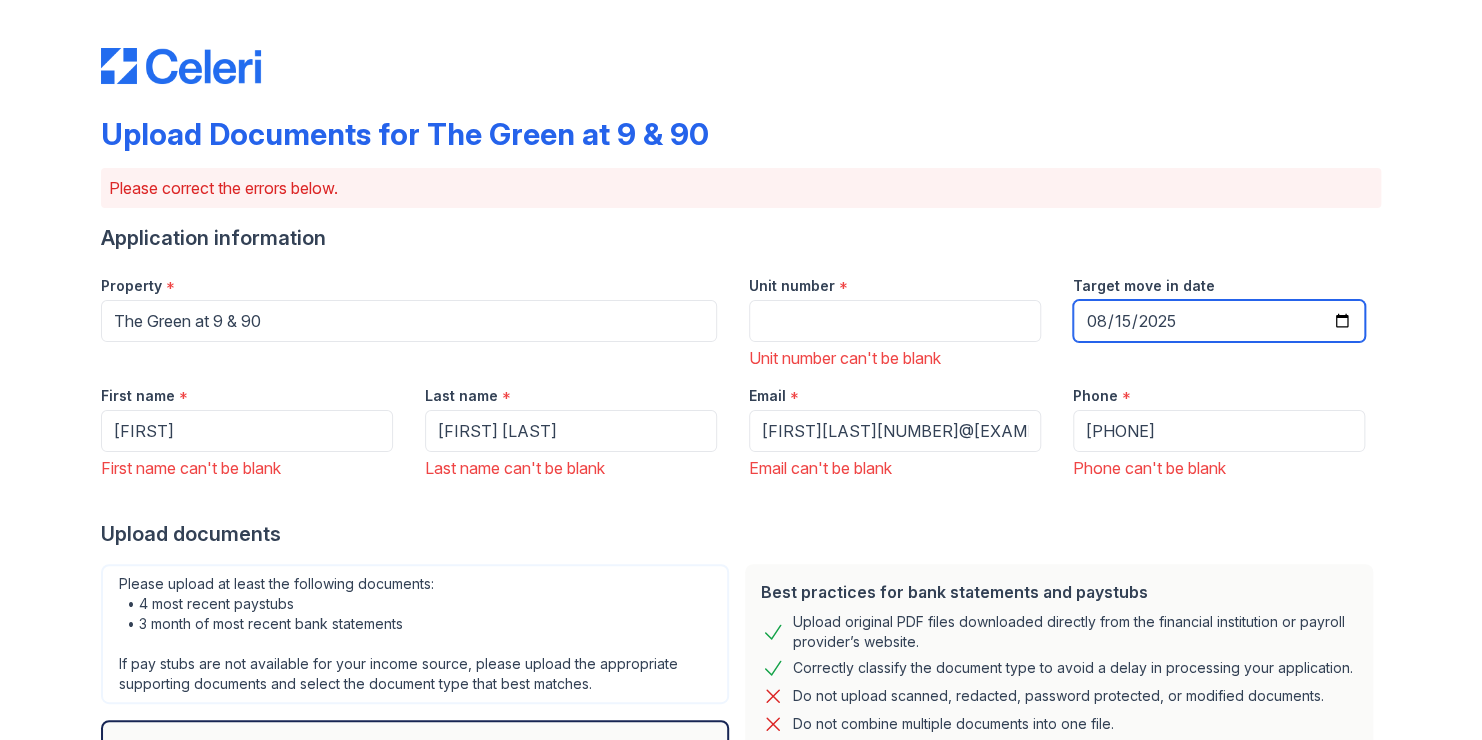 type on "2025-08-15" 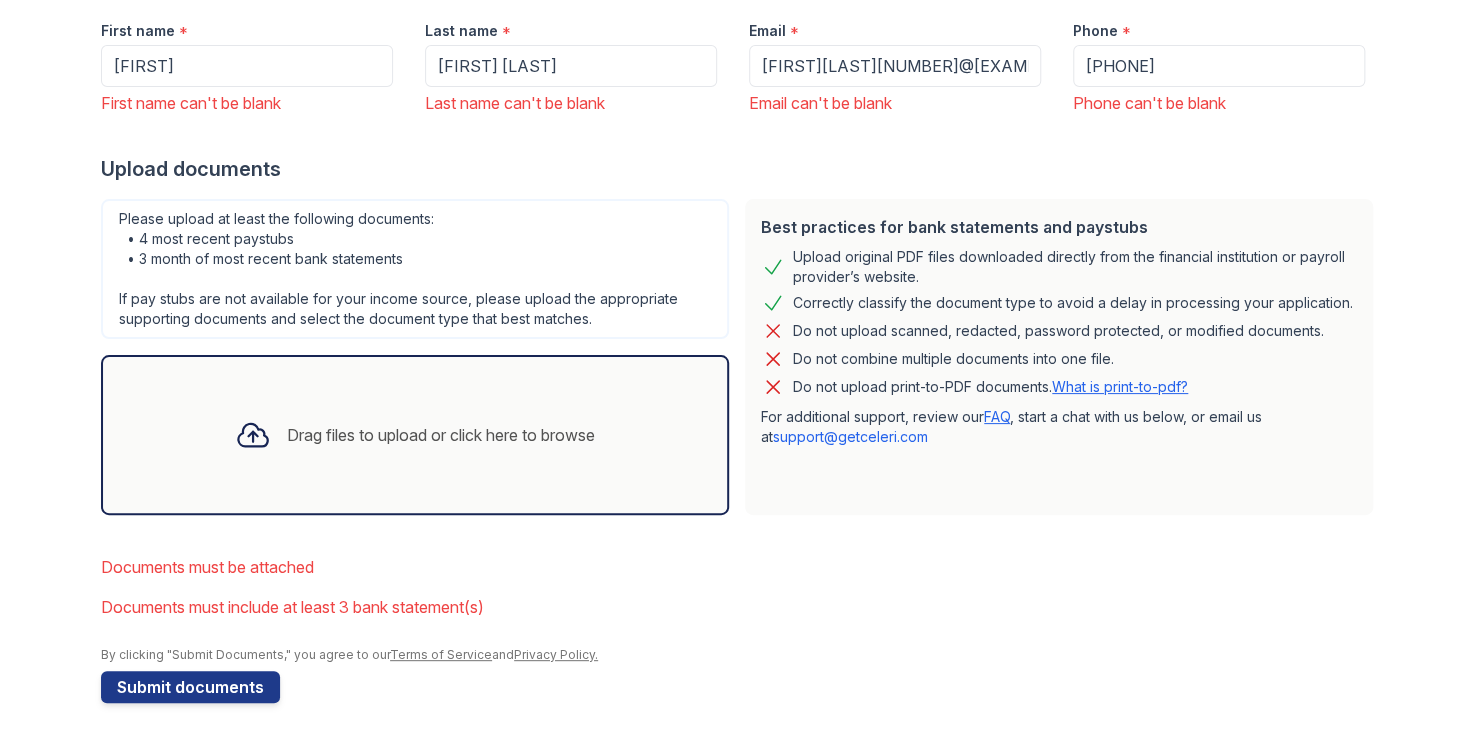 scroll, scrollTop: 366, scrollLeft: 0, axis: vertical 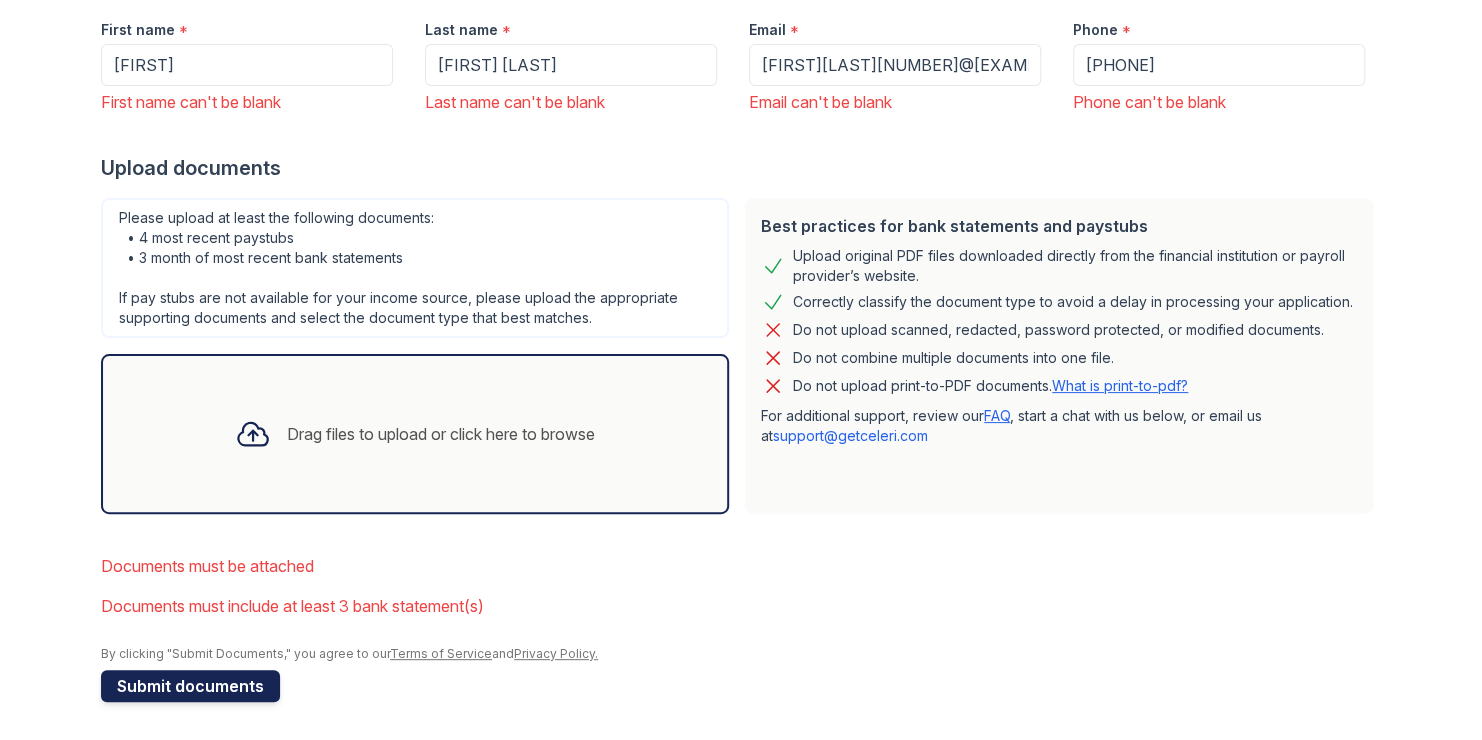 click on "Submit documents" at bounding box center [190, 686] 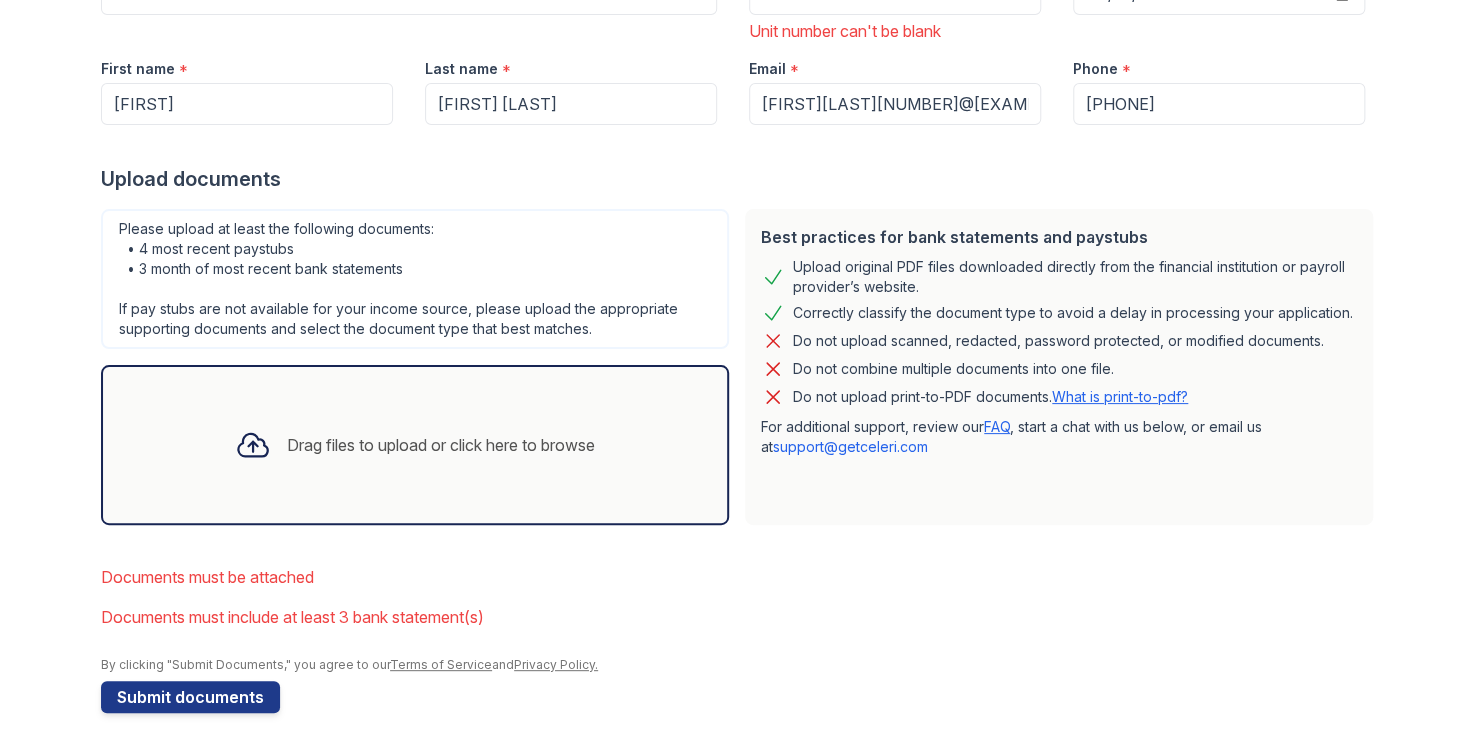 scroll, scrollTop: 0, scrollLeft: 0, axis: both 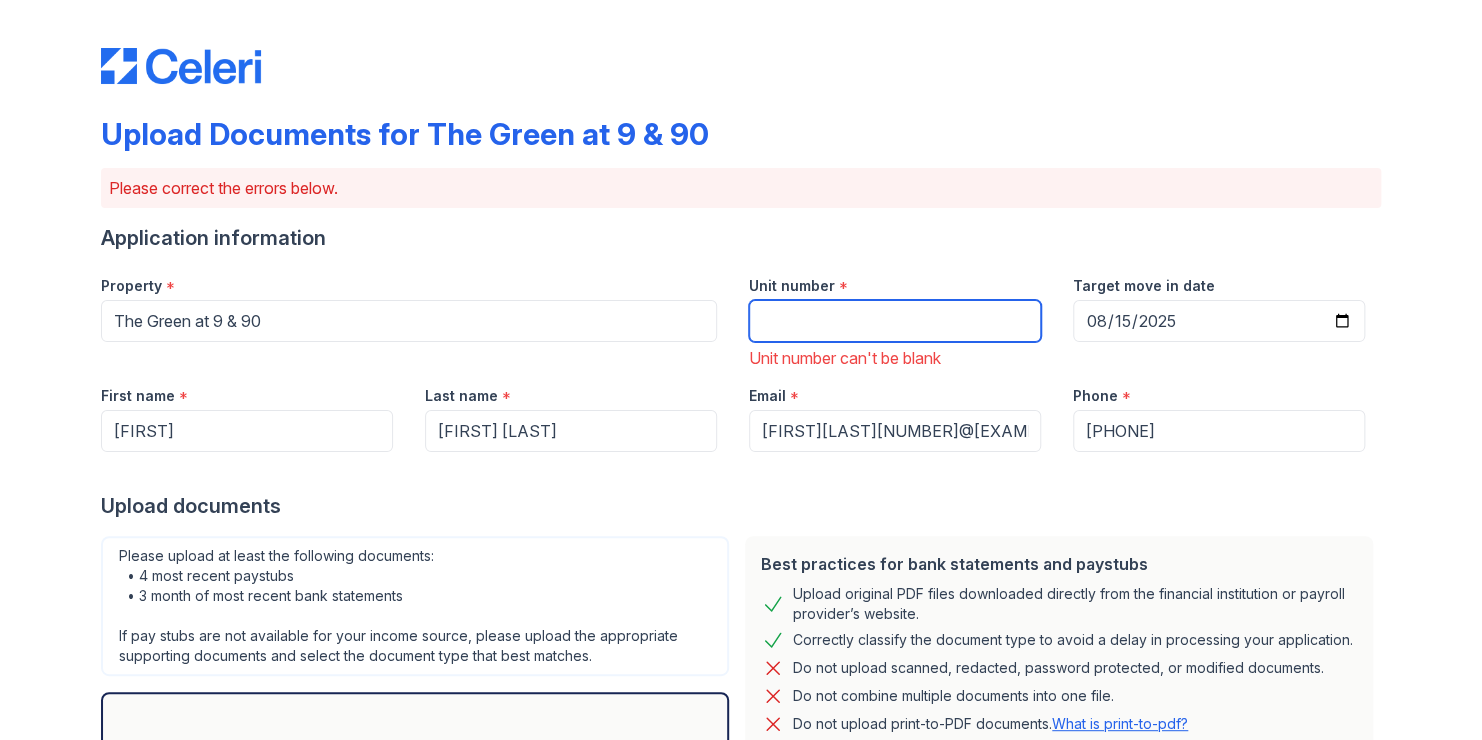 click on "Unit number" at bounding box center [895, 321] 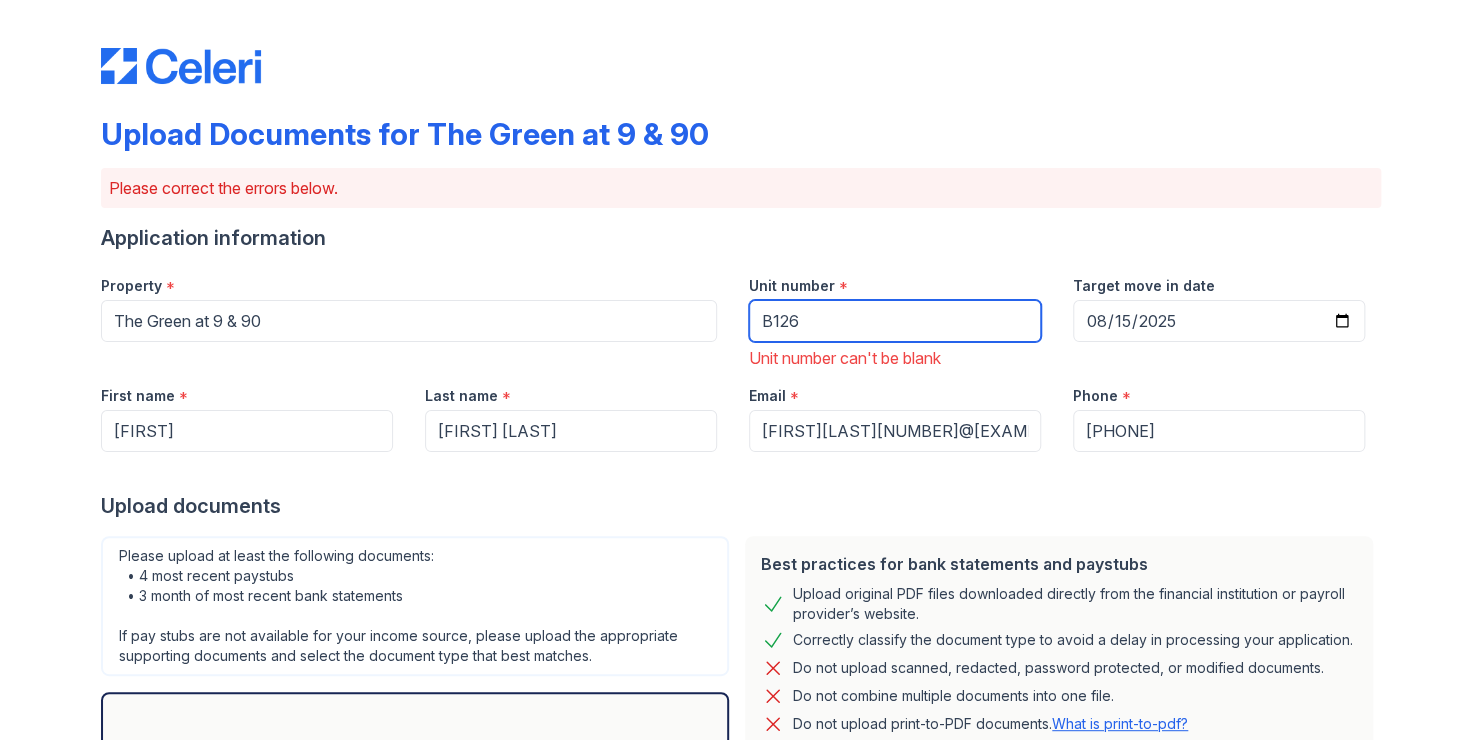 type on "B126" 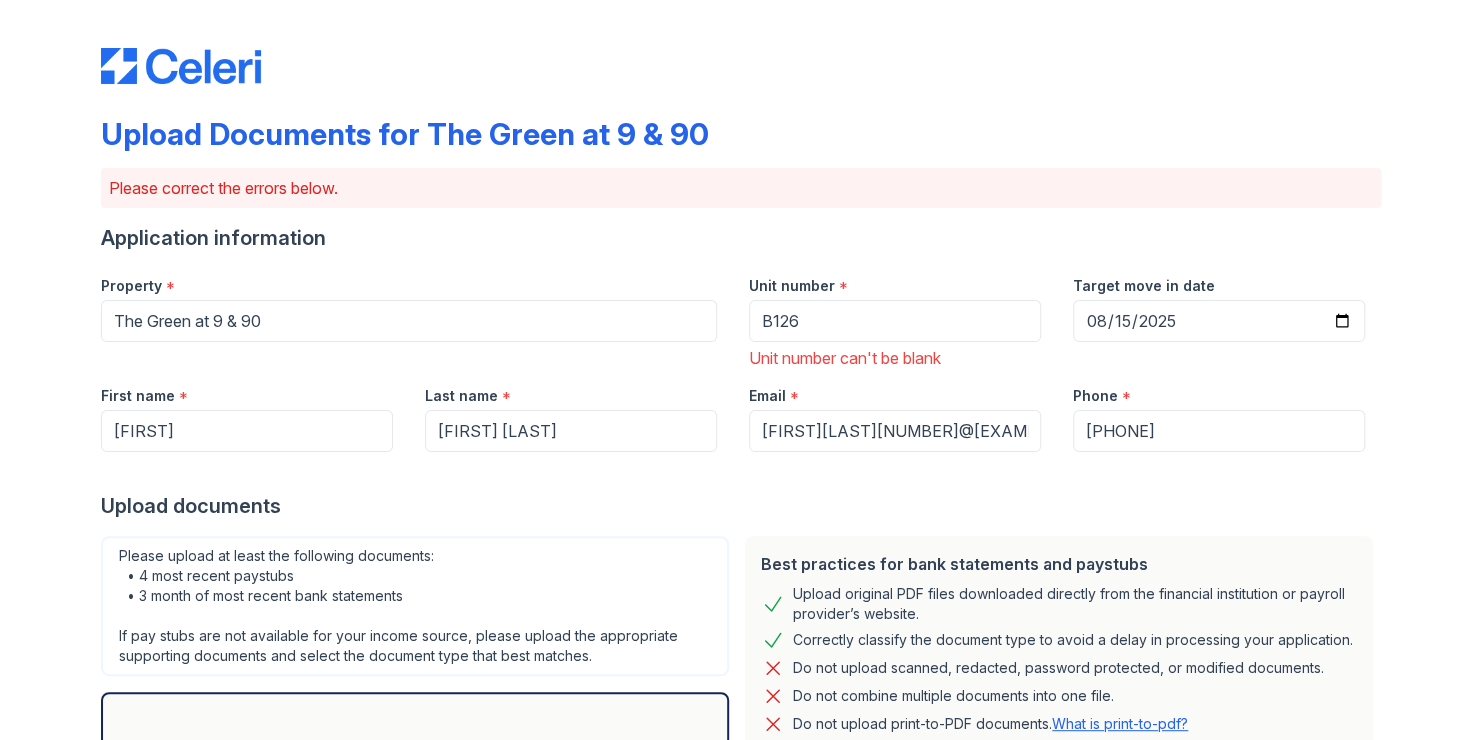 click on "Please upload at least the following documents:
• 4 most recent paystubs
• 3 month of most recent bank statements
If pay stubs are not available for your income source, please upload the appropriate supporting documents and select the document type that best matches." at bounding box center (415, 606) 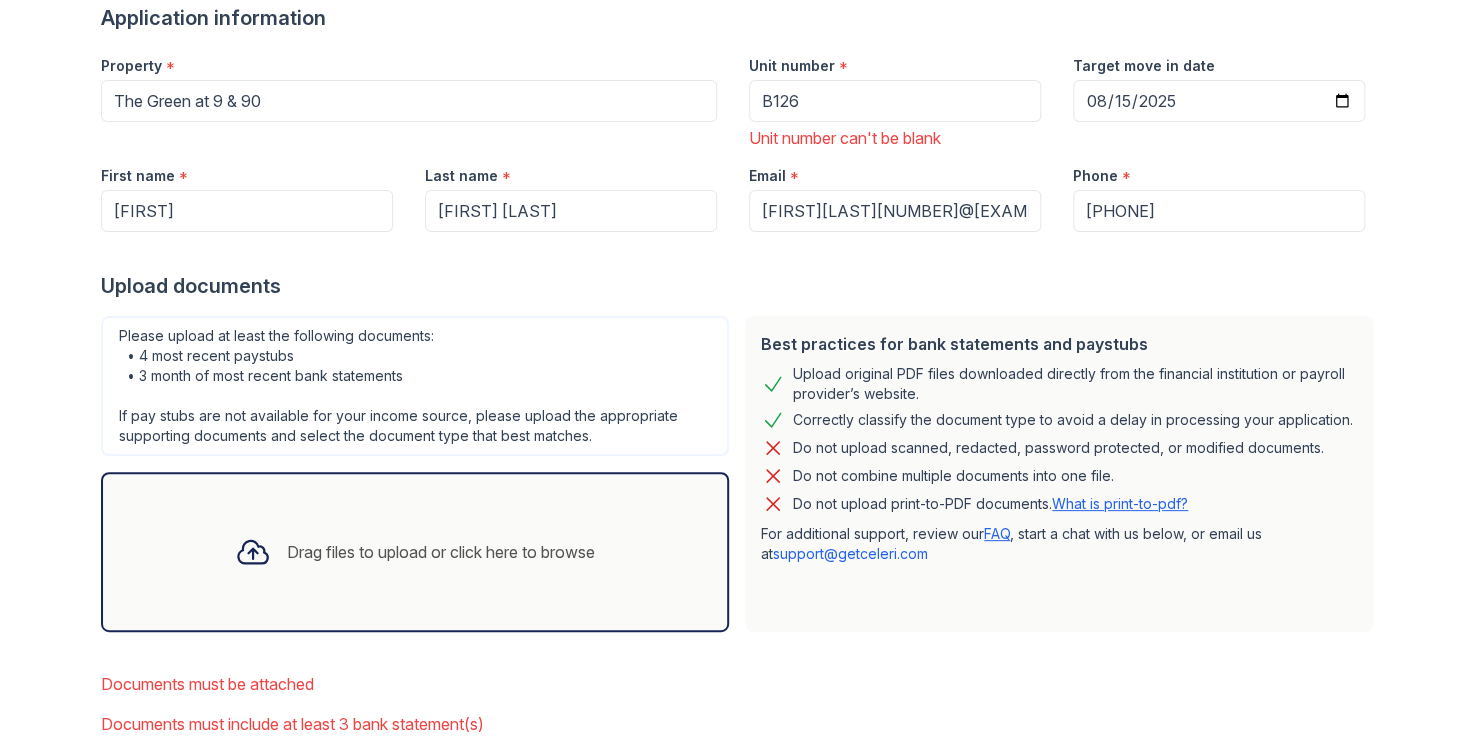 scroll, scrollTop: 338, scrollLeft: 0, axis: vertical 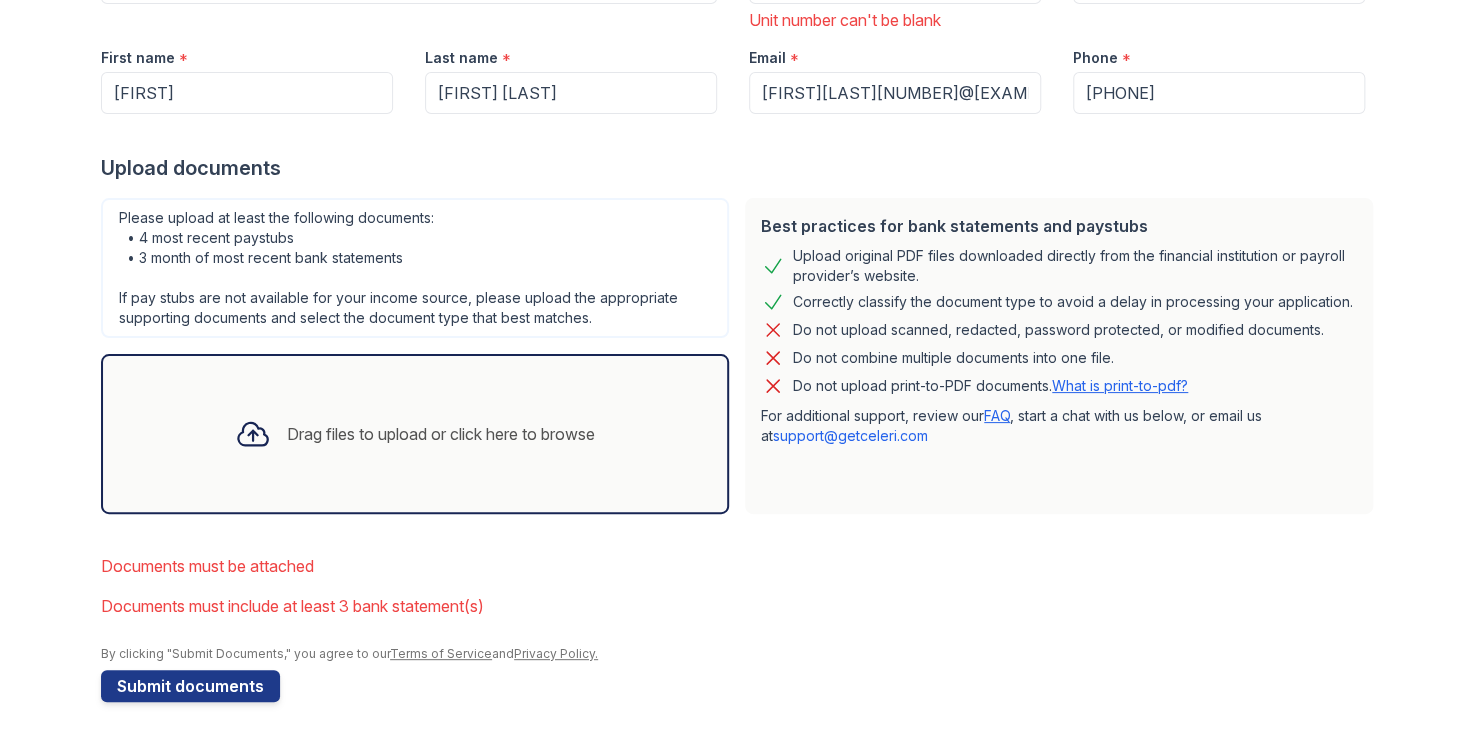 click on "Documents must be attached" at bounding box center (741, 566) 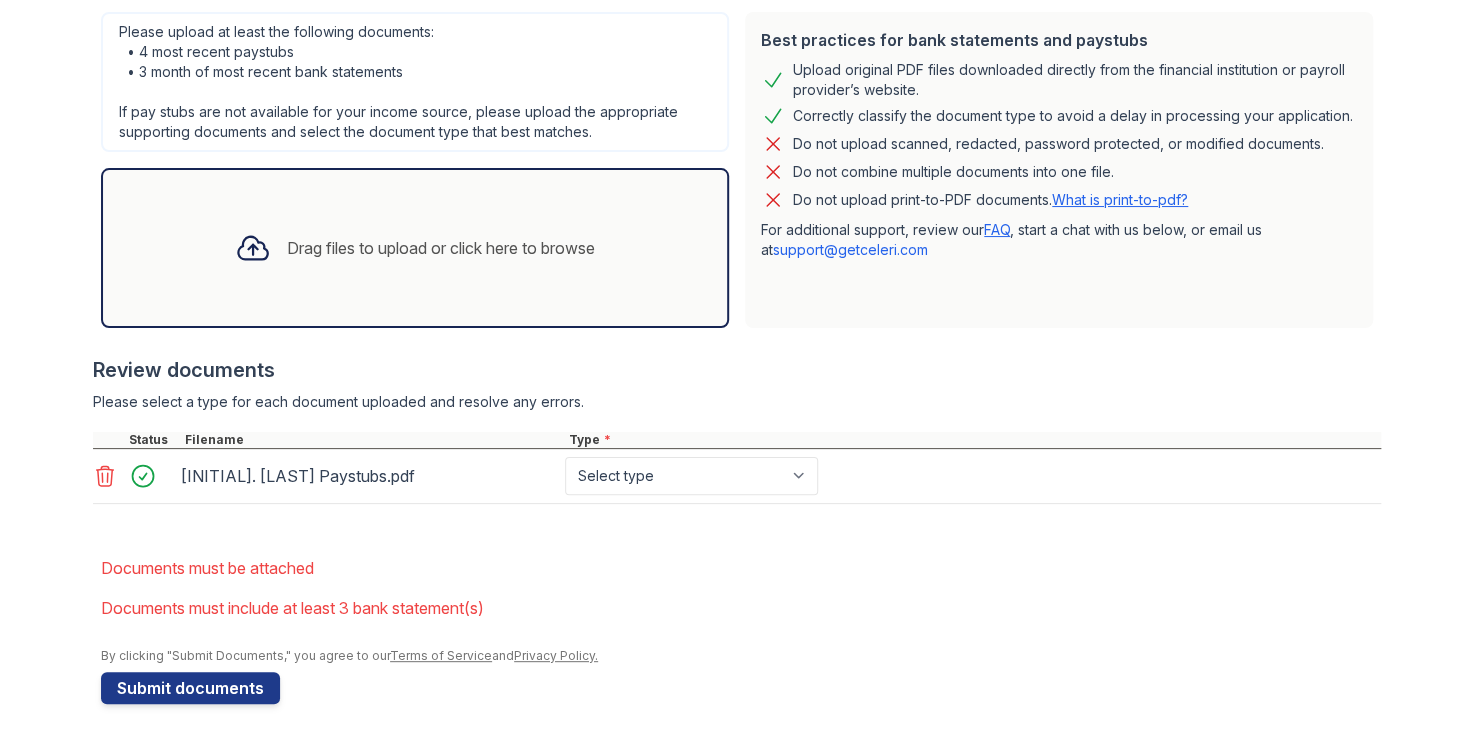 scroll, scrollTop: 524, scrollLeft: 0, axis: vertical 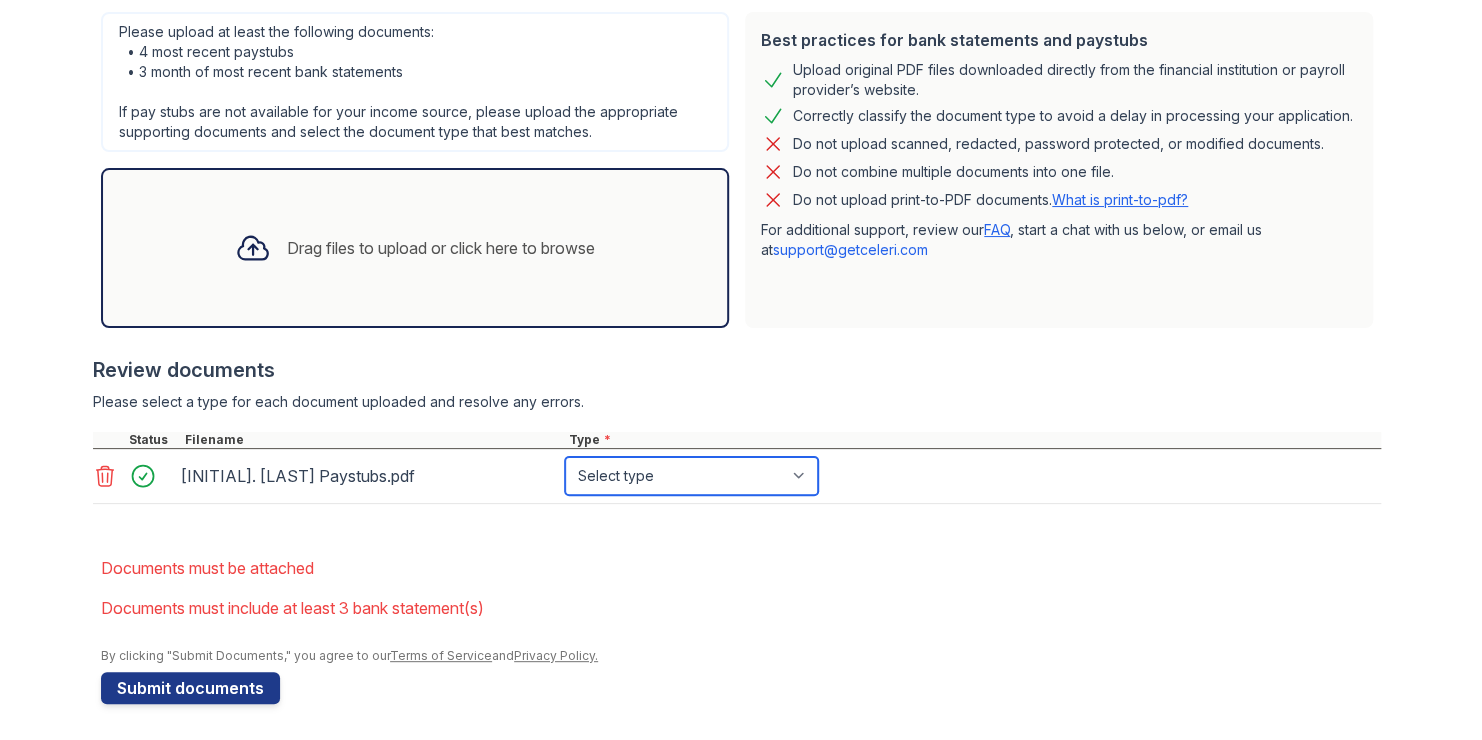 click on "Select type
Paystub
Bank Statement
Offer Letter
Tax Documents
Benefit Award Letter
Investment Account Statement
Other" at bounding box center (691, 476) 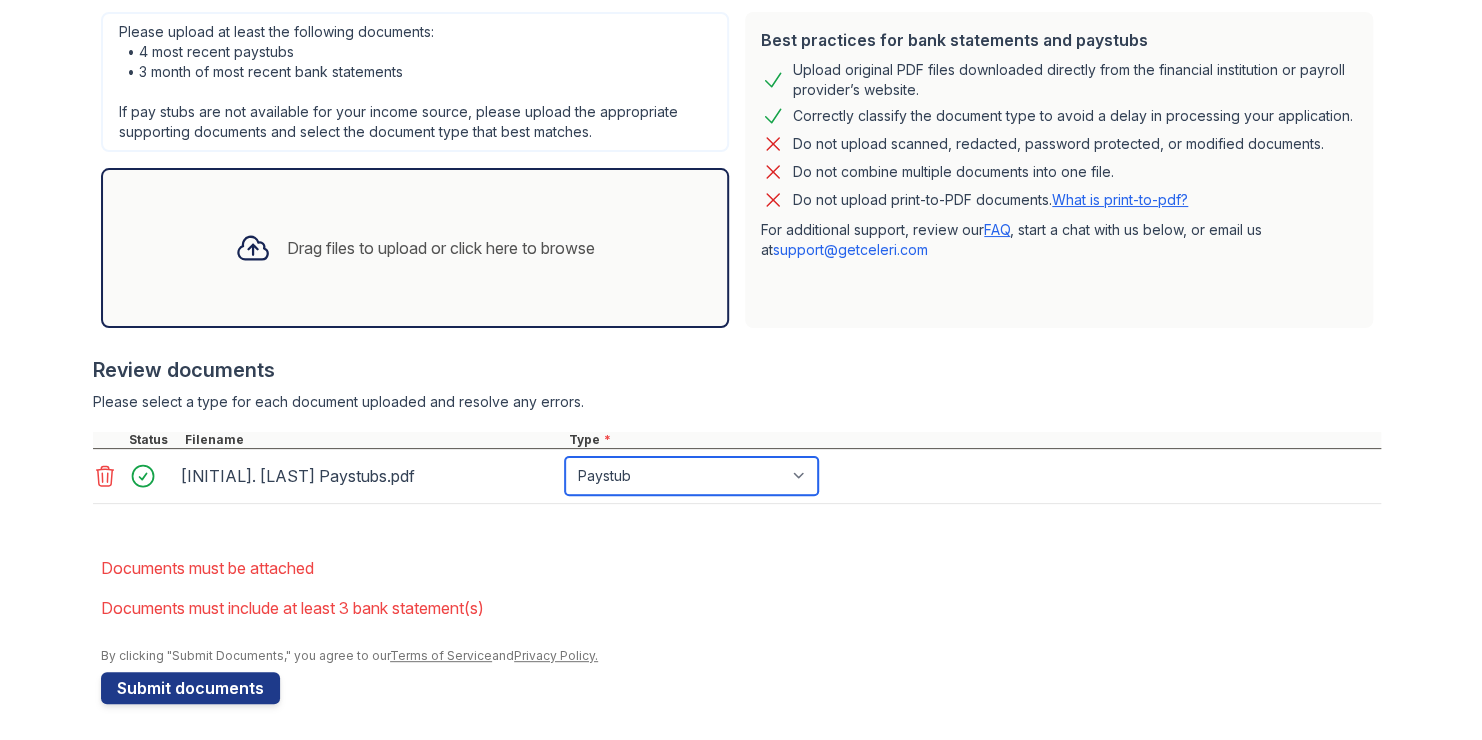 scroll, scrollTop: 525, scrollLeft: 0, axis: vertical 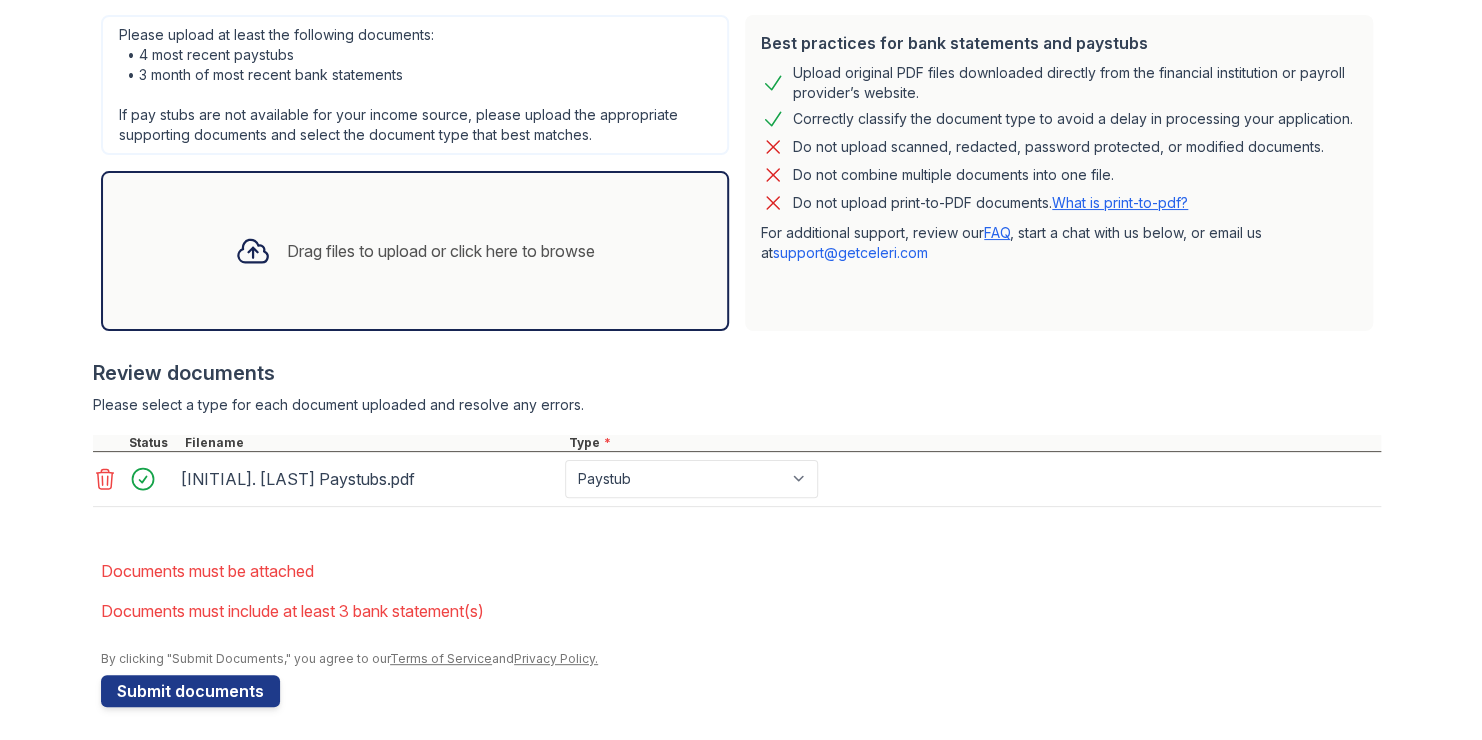 click on "Drag files to upload or click here to browse" at bounding box center (415, 251) 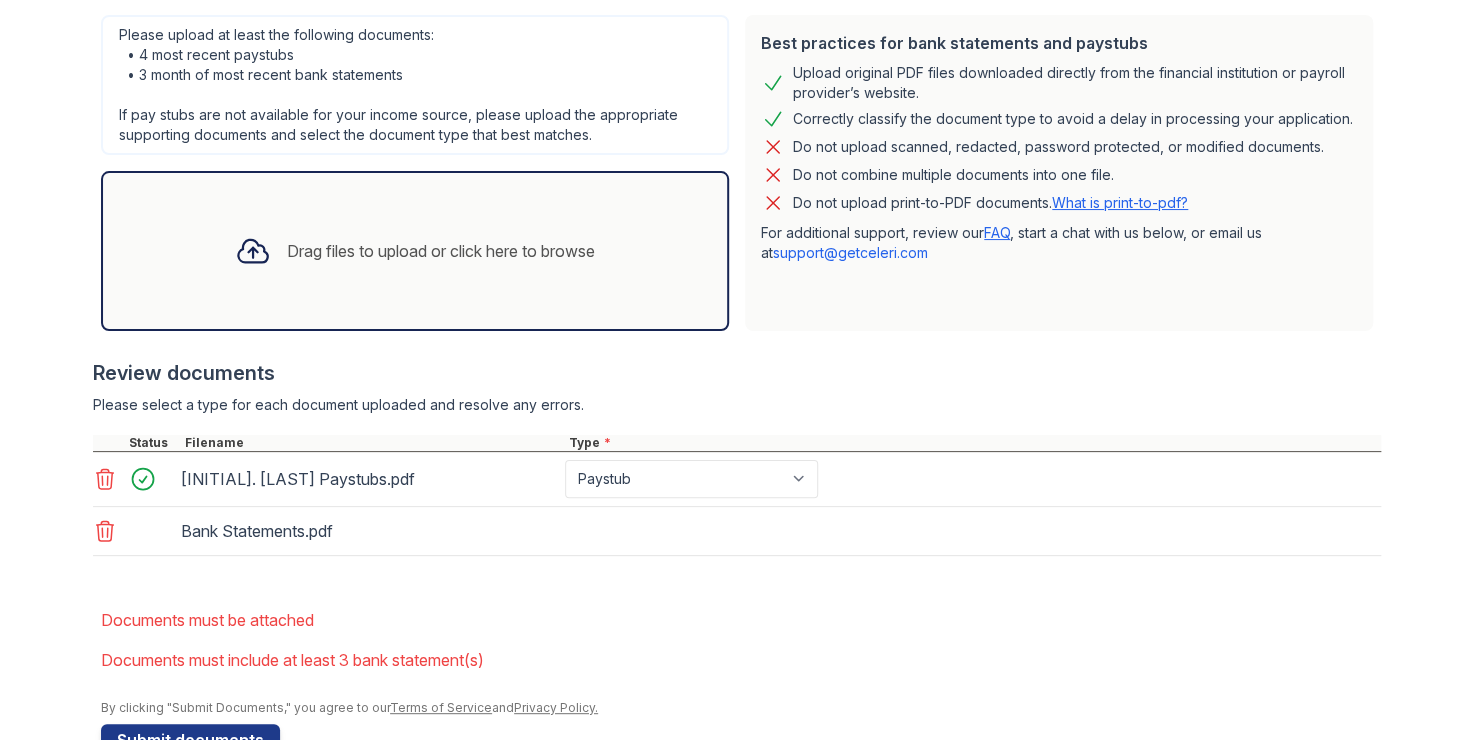 scroll, scrollTop: 548, scrollLeft: 0, axis: vertical 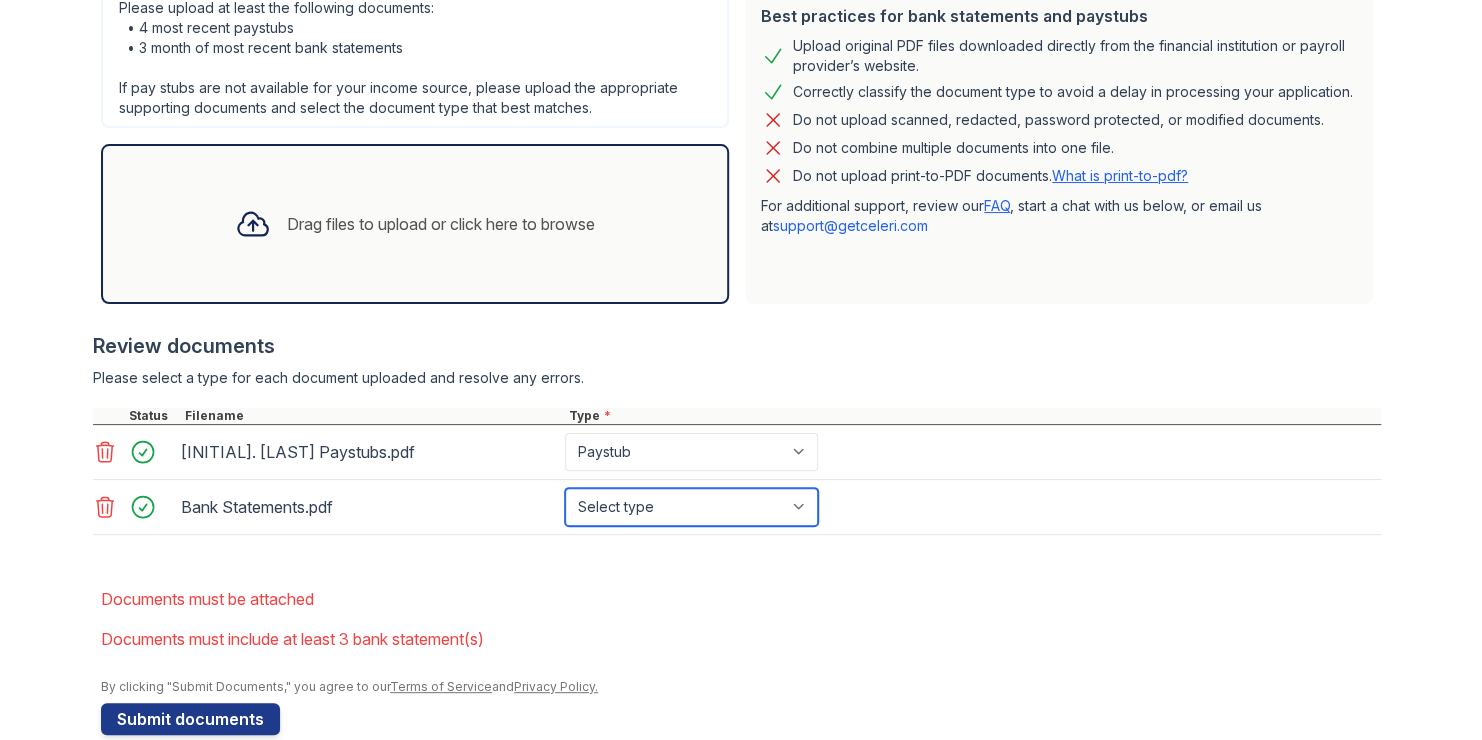 click on "Select type
Paystub
Bank Statement
Offer Letter
Tax Documents
Benefit Award Letter
Investment Account Statement
Other" at bounding box center (691, 507) 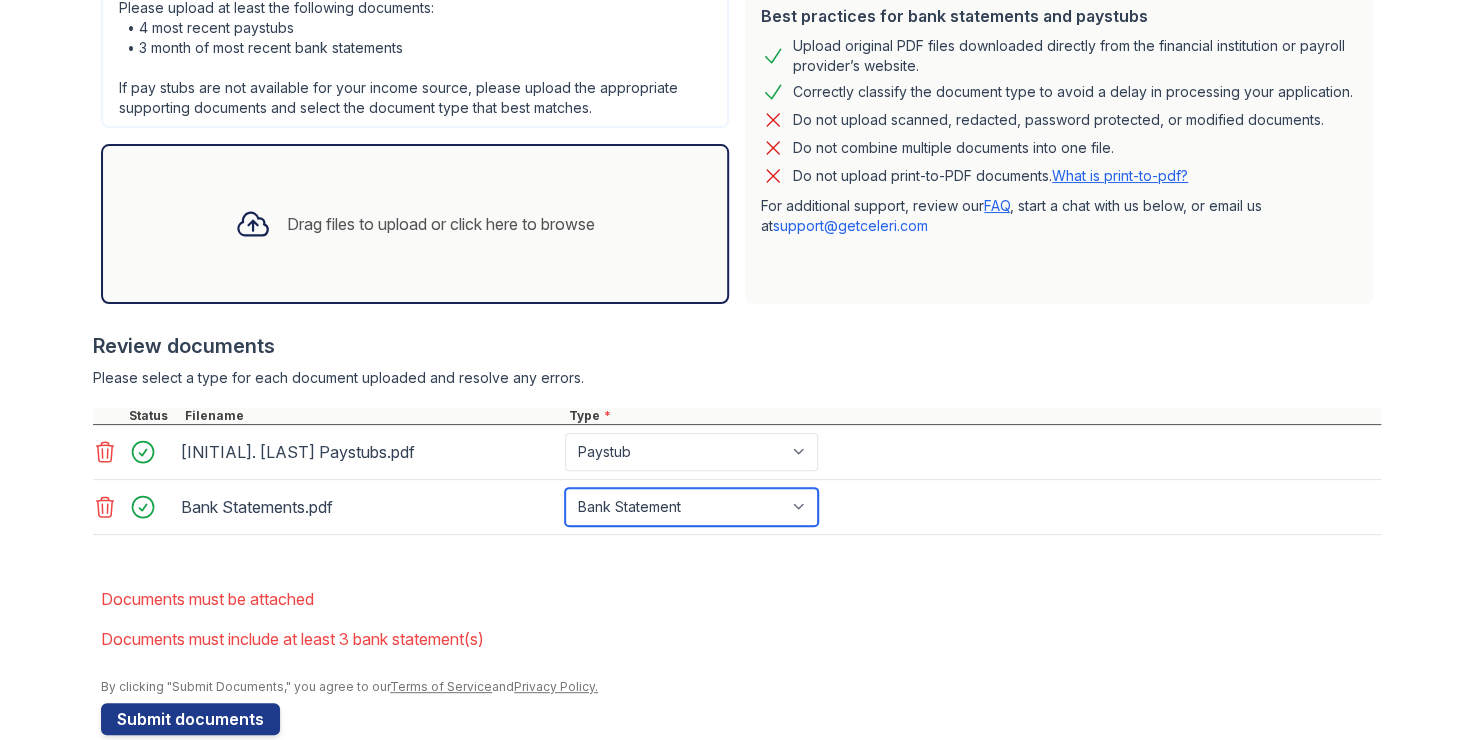 click on "Select type
Paystub
Bank Statement
Offer Letter
Tax Documents
Benefit Award Letter
Investment Account Statement
Other" at bounding box center [691, 507] 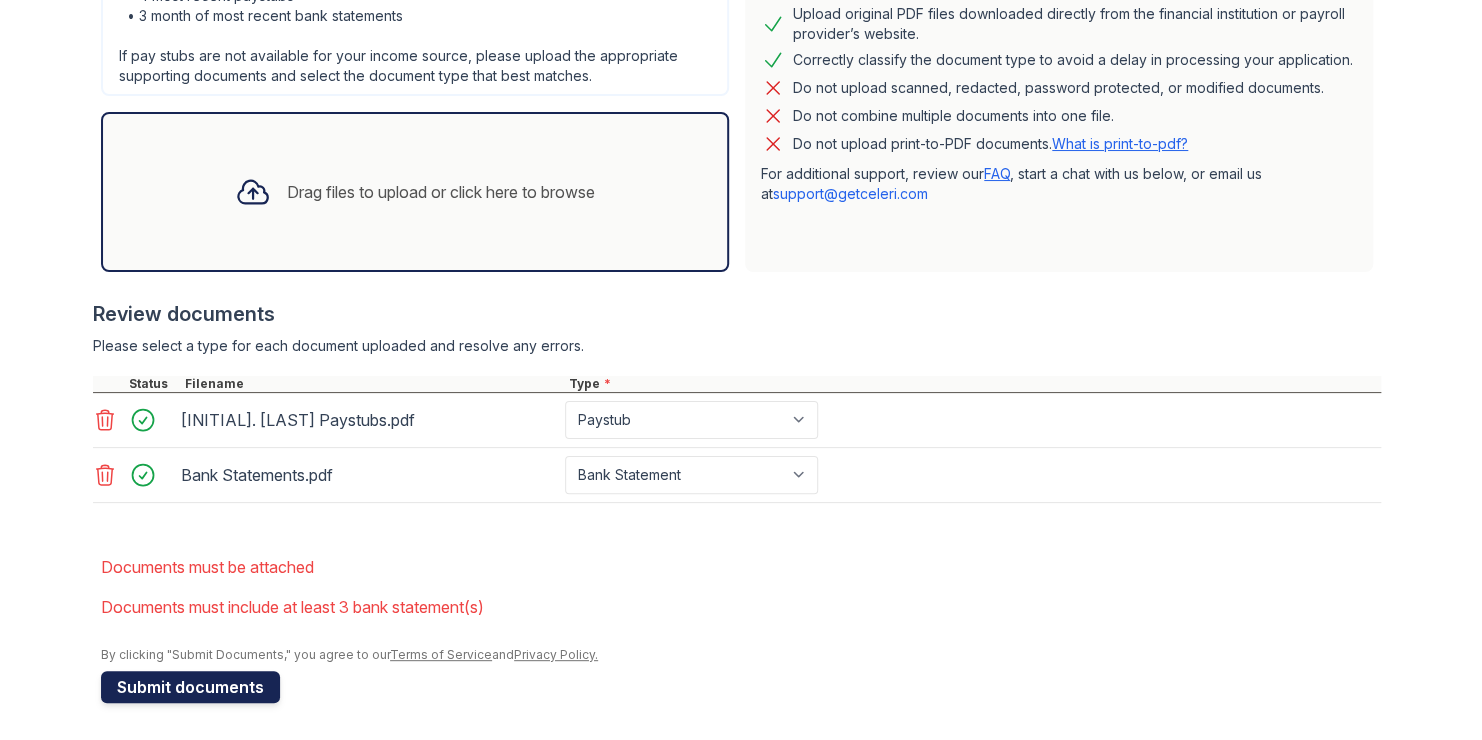 click on "Submit documents" at bounding box center [190, 687] 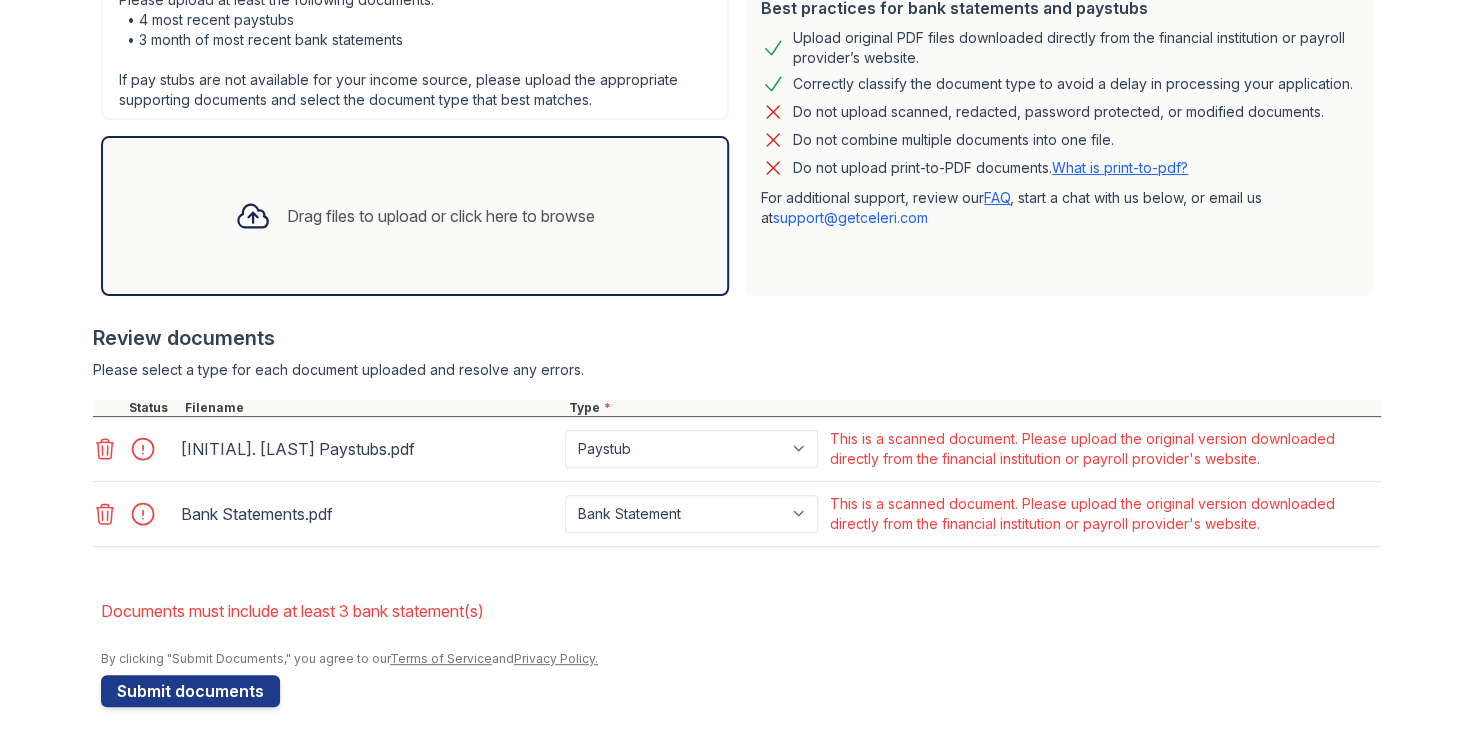 scroll, scrollTop: 532, scrollLeft: 0, axis: vertical 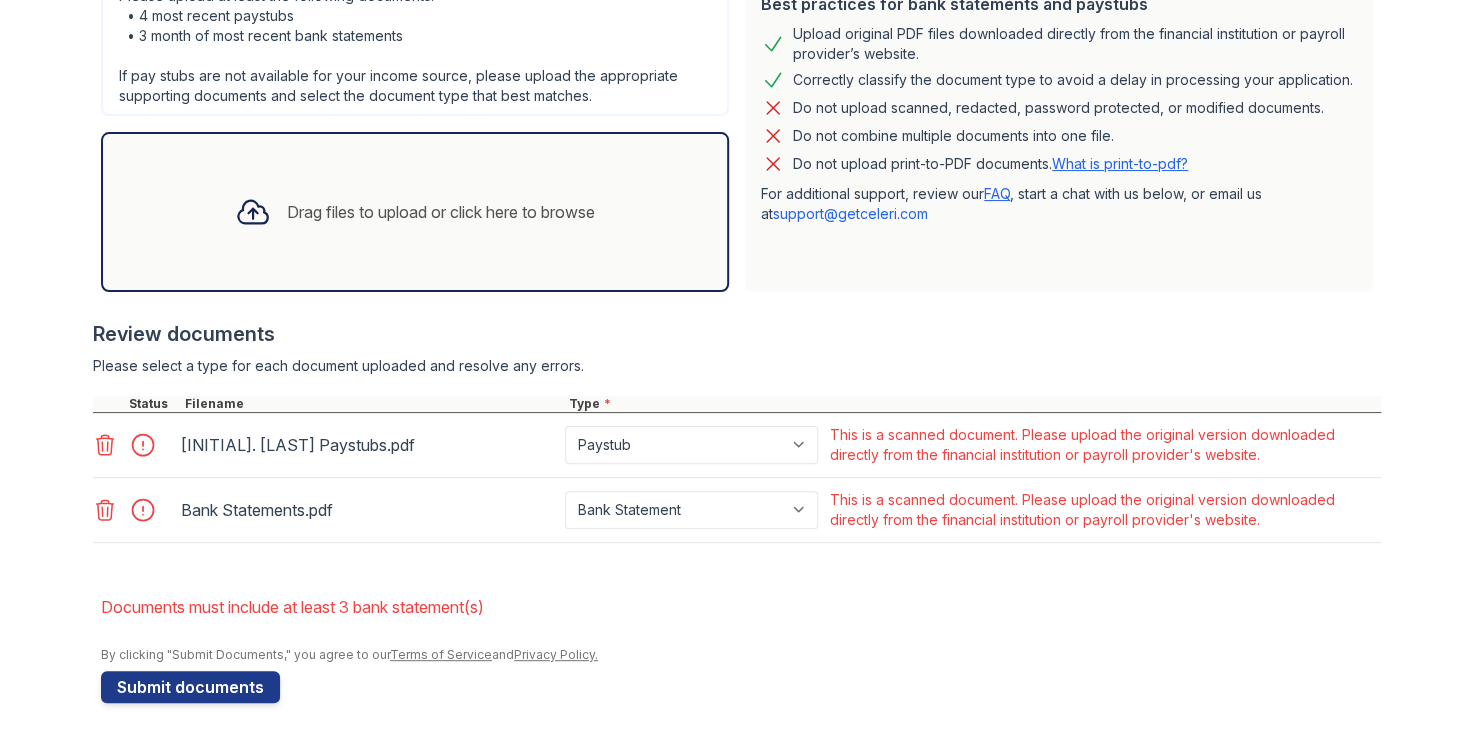click 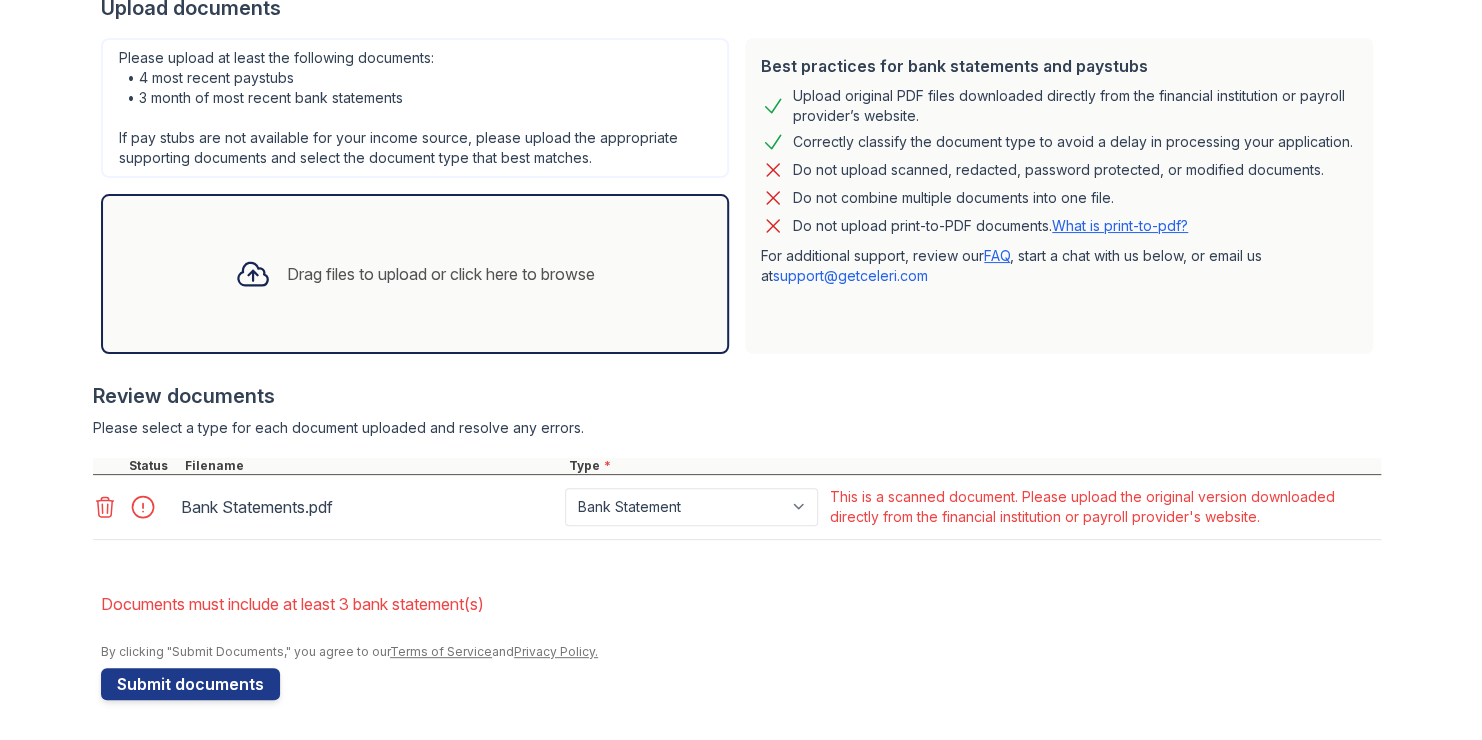 scroll, scrollTop: 468, scrollLeft: 0, axis: vertical 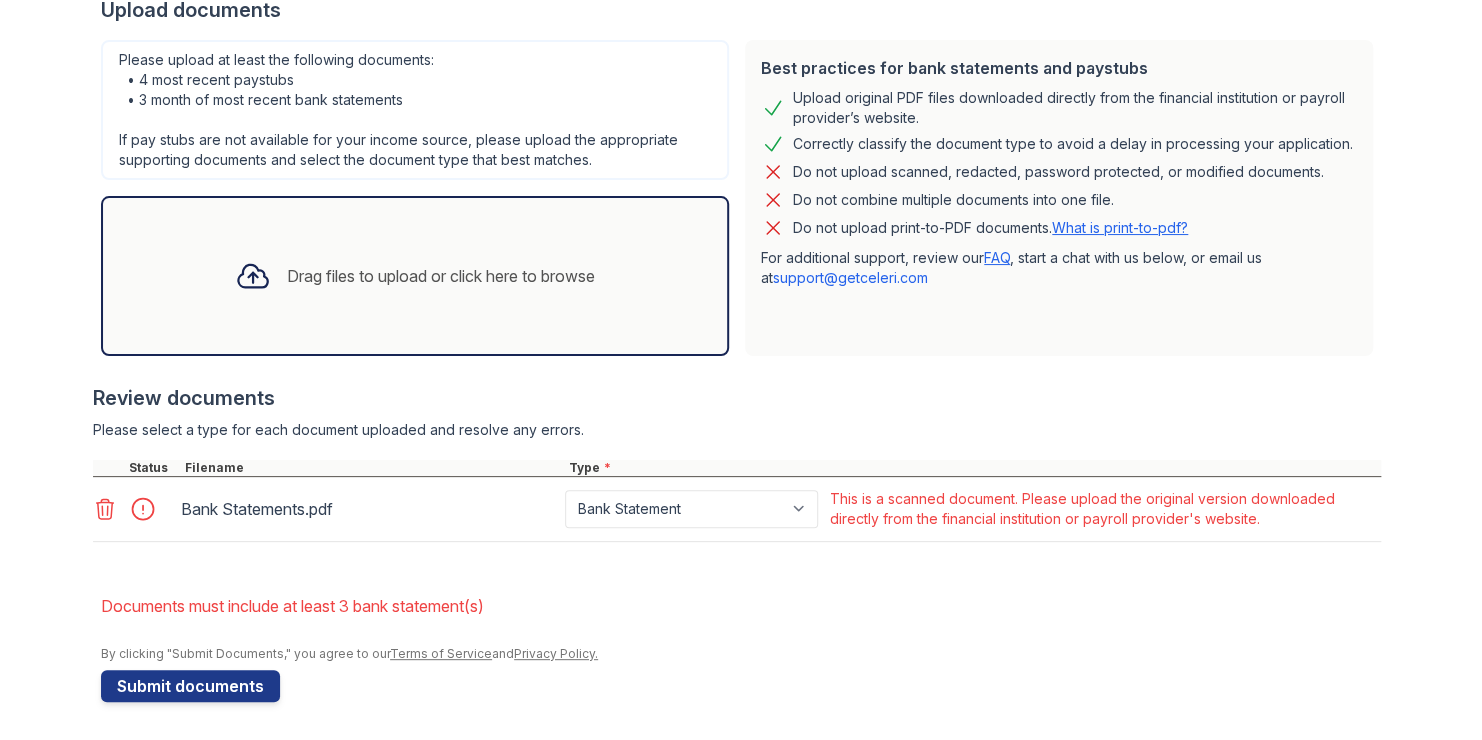 click on "Drag files to upload or click here to browse" at bounding box center (415, 276) 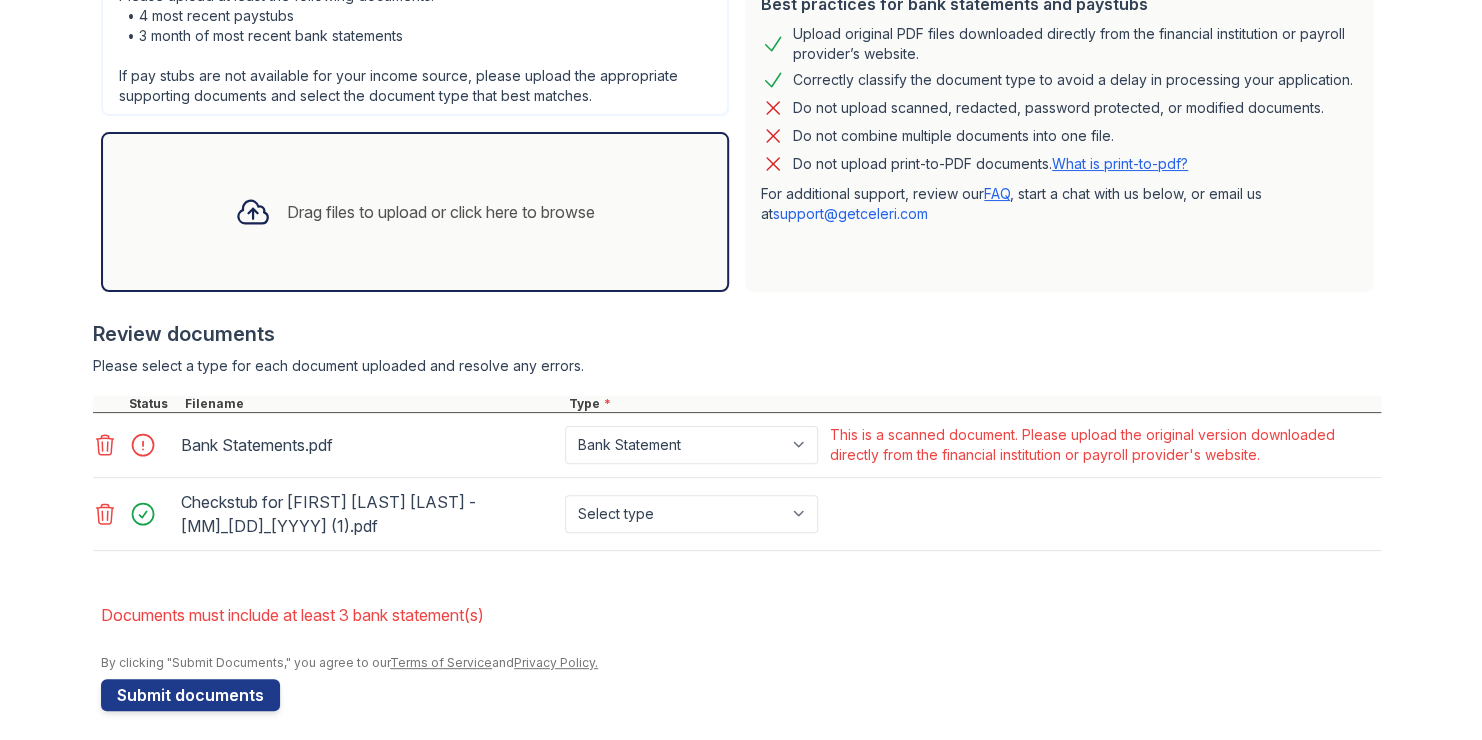 click 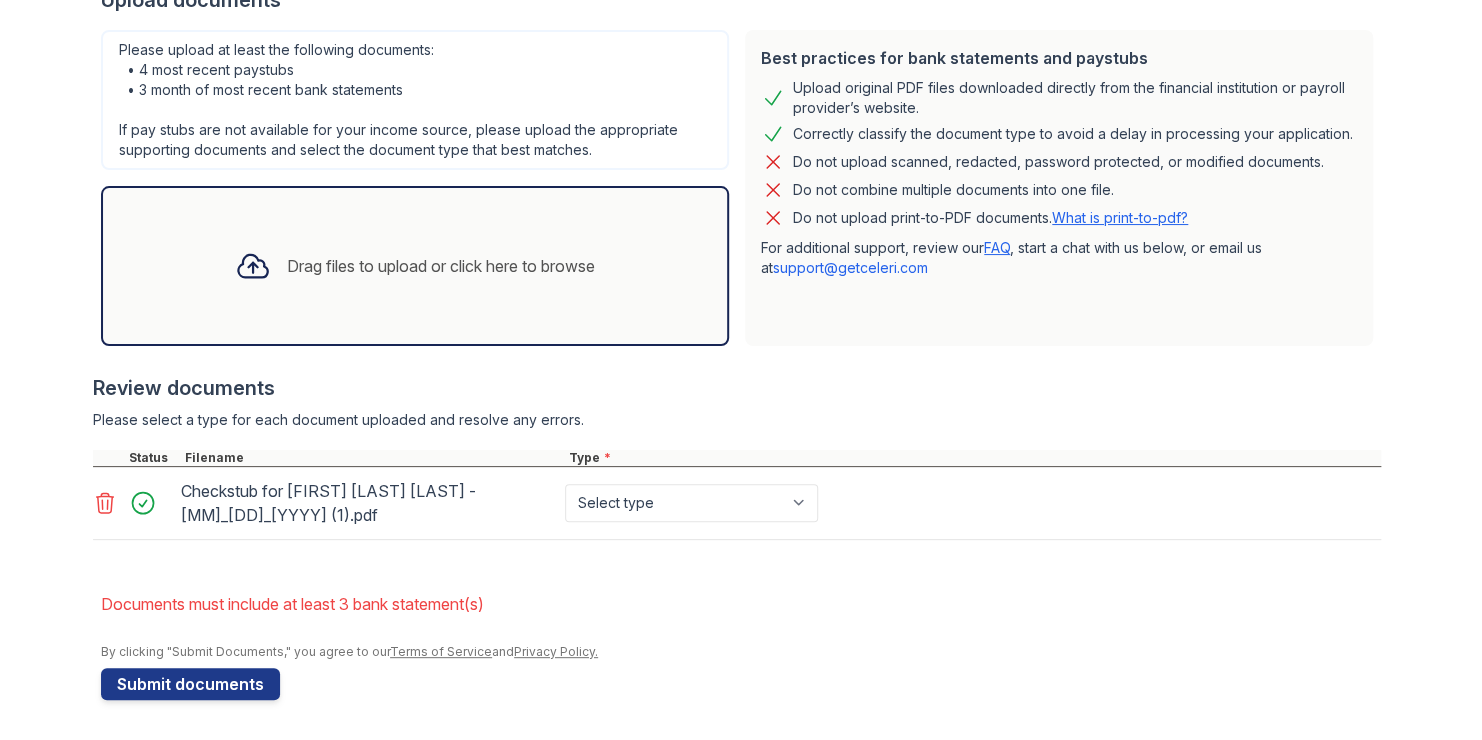 scroll, scrollTop: 476, scrollLeft: 0, axis: vertical 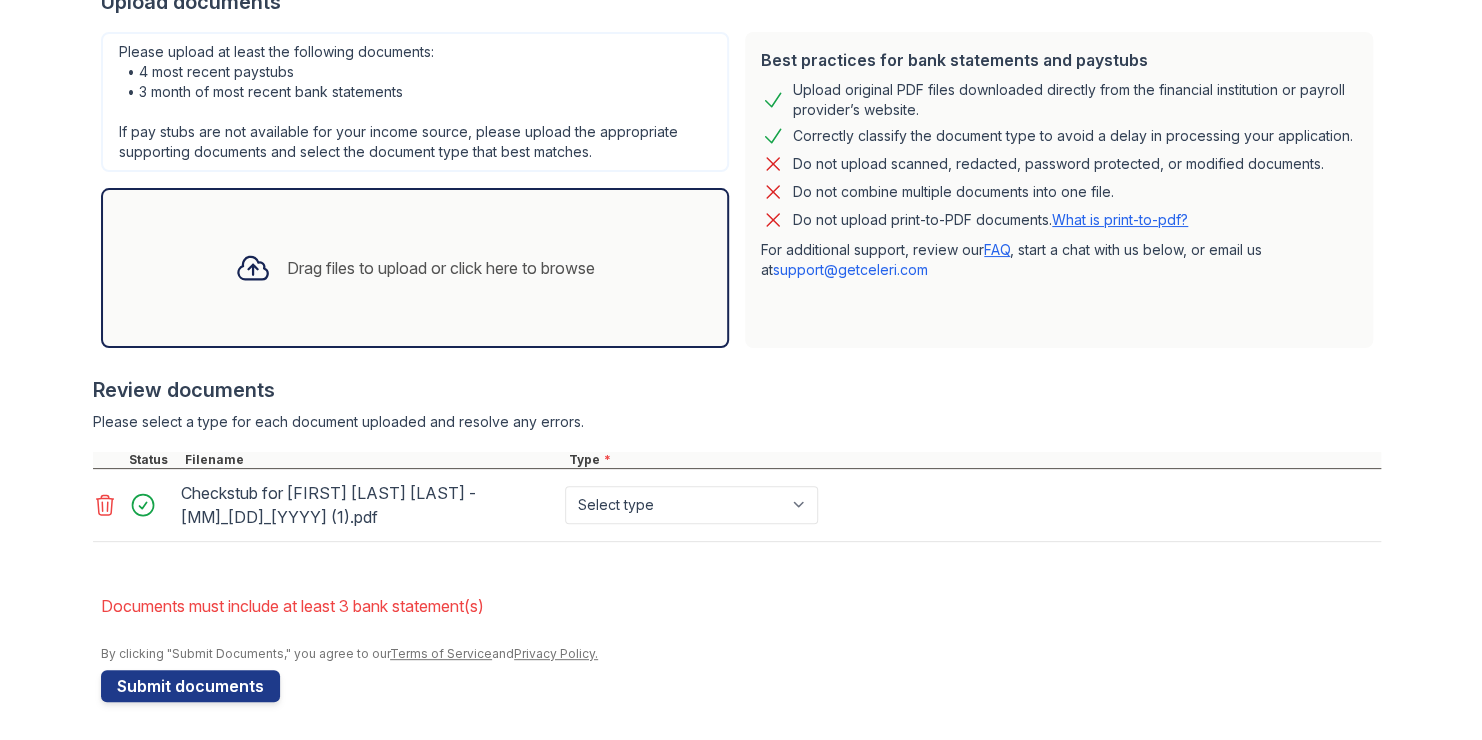 click on "Drag files to upload or click here to browse" at bounding box center (441, 268) 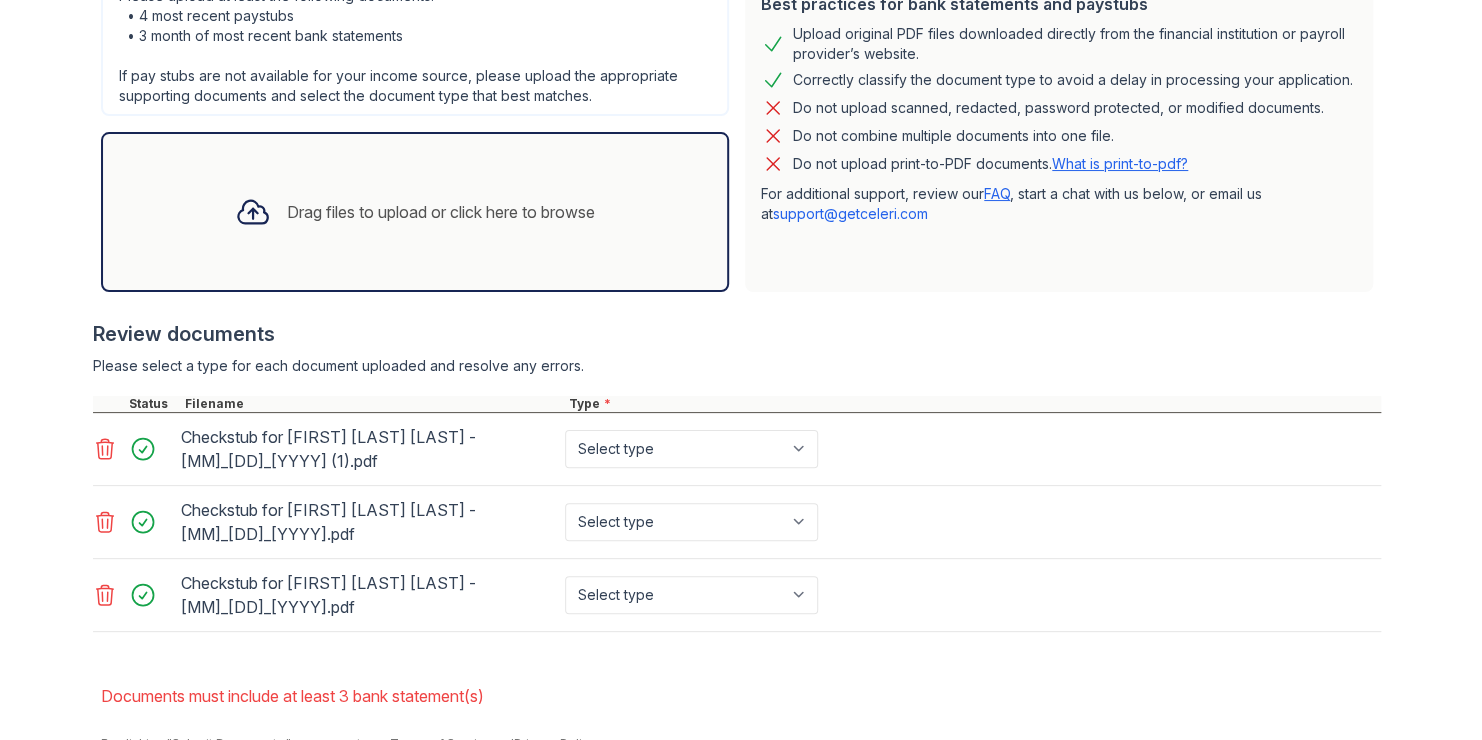 scroll, scrollTop: 621, scrollLeft: 0, axis: vertical 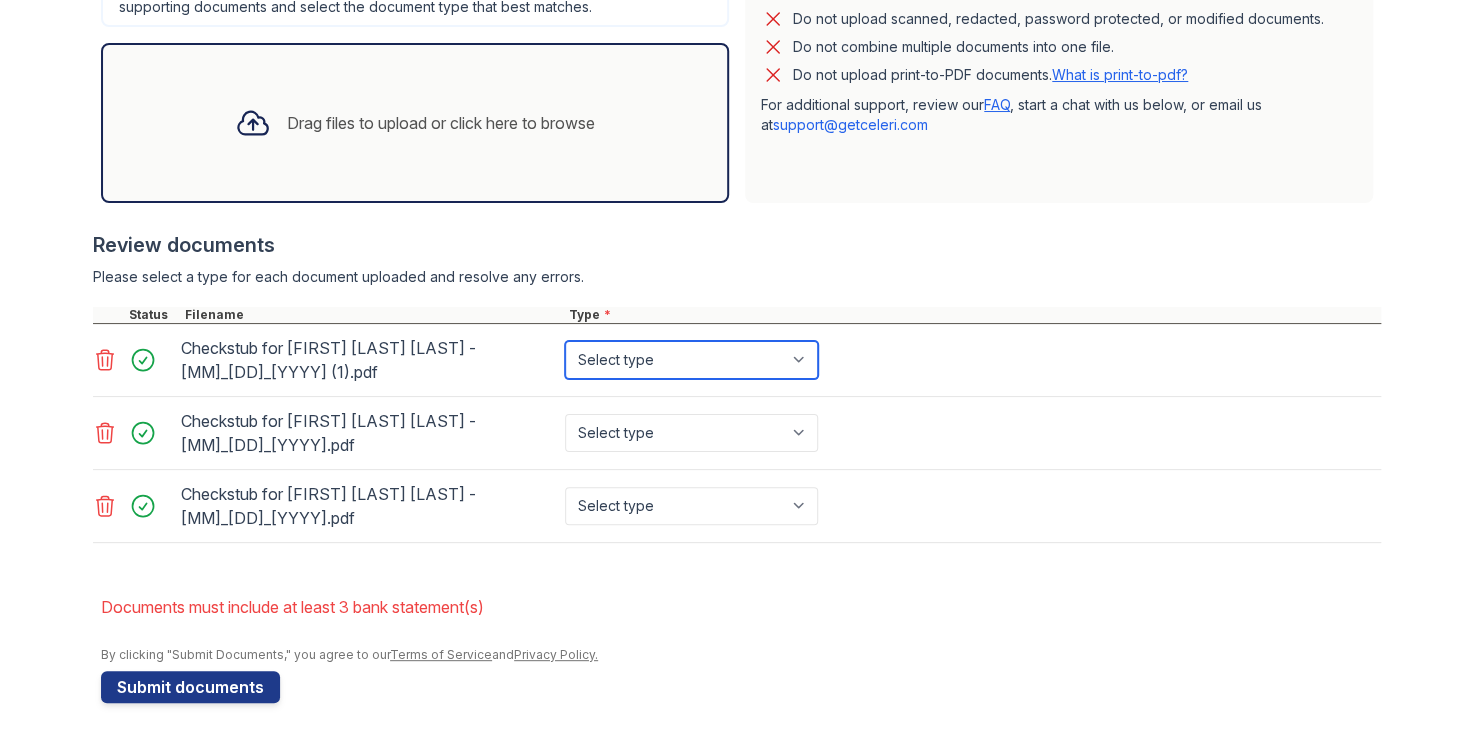 click on "Select type
Paystub
Bank Statement
Offer Letter
Tax Documents
Benefit Award Letter
Investment Account Statement
Other" at bounding box center (691, 360) 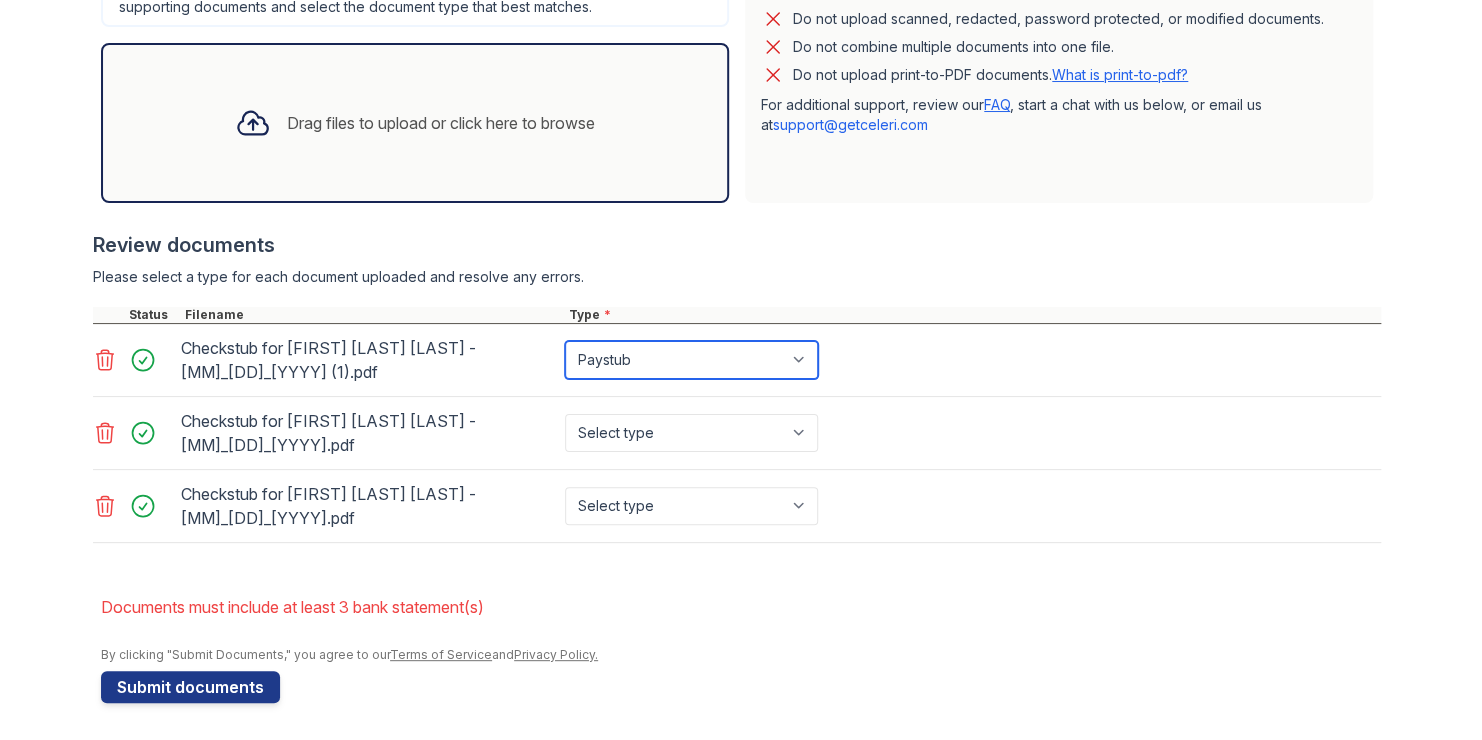 click on "Select type
Paystub
Bank Statement
Offer Letter
Tax Documents
Benefit Award Letter
Investment Account Statement
Other" at bounding box center (691, 360) 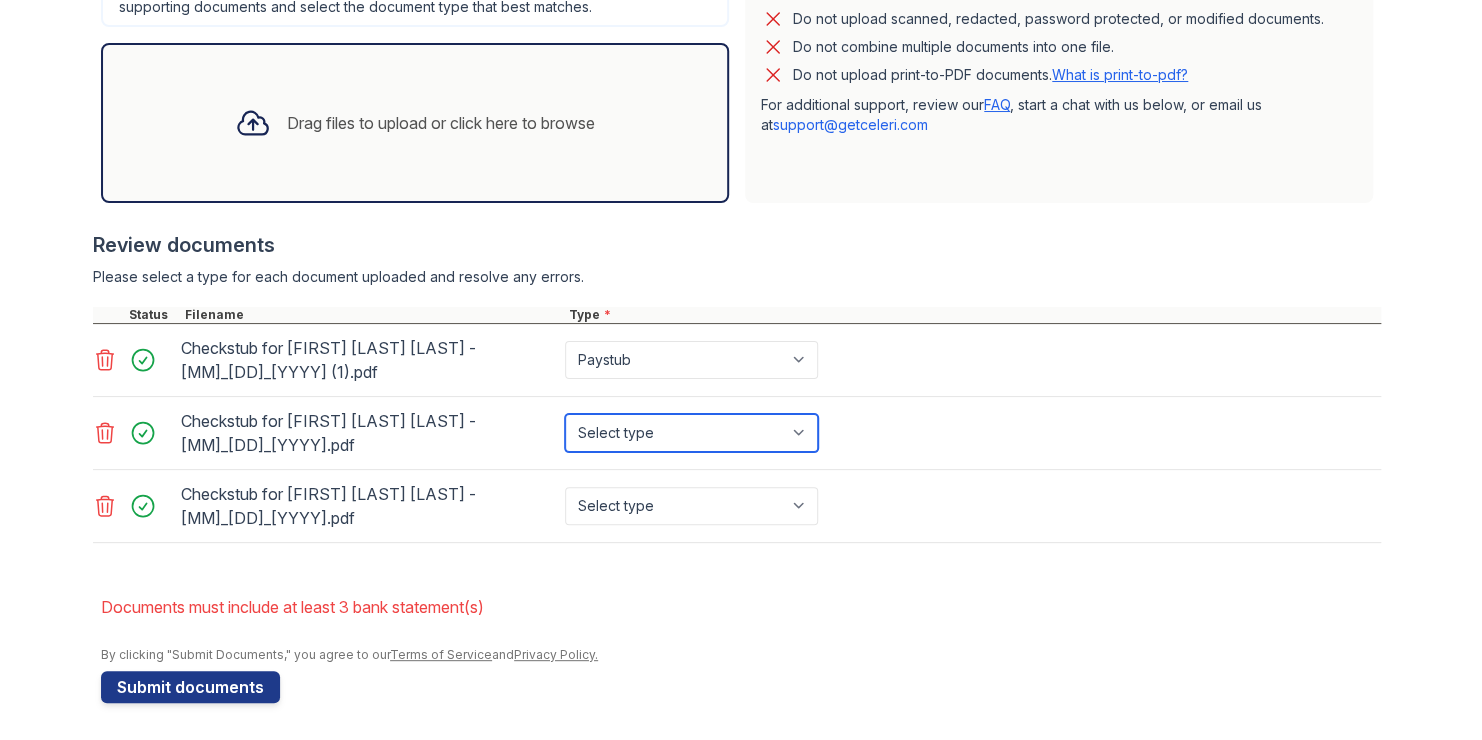 click on "Select type
Paystub
Bank Statement
Offer Letter
Tax Documents
Benefit Award Letter
Investment Account Statement
Other" at bounding box center (691, 433) 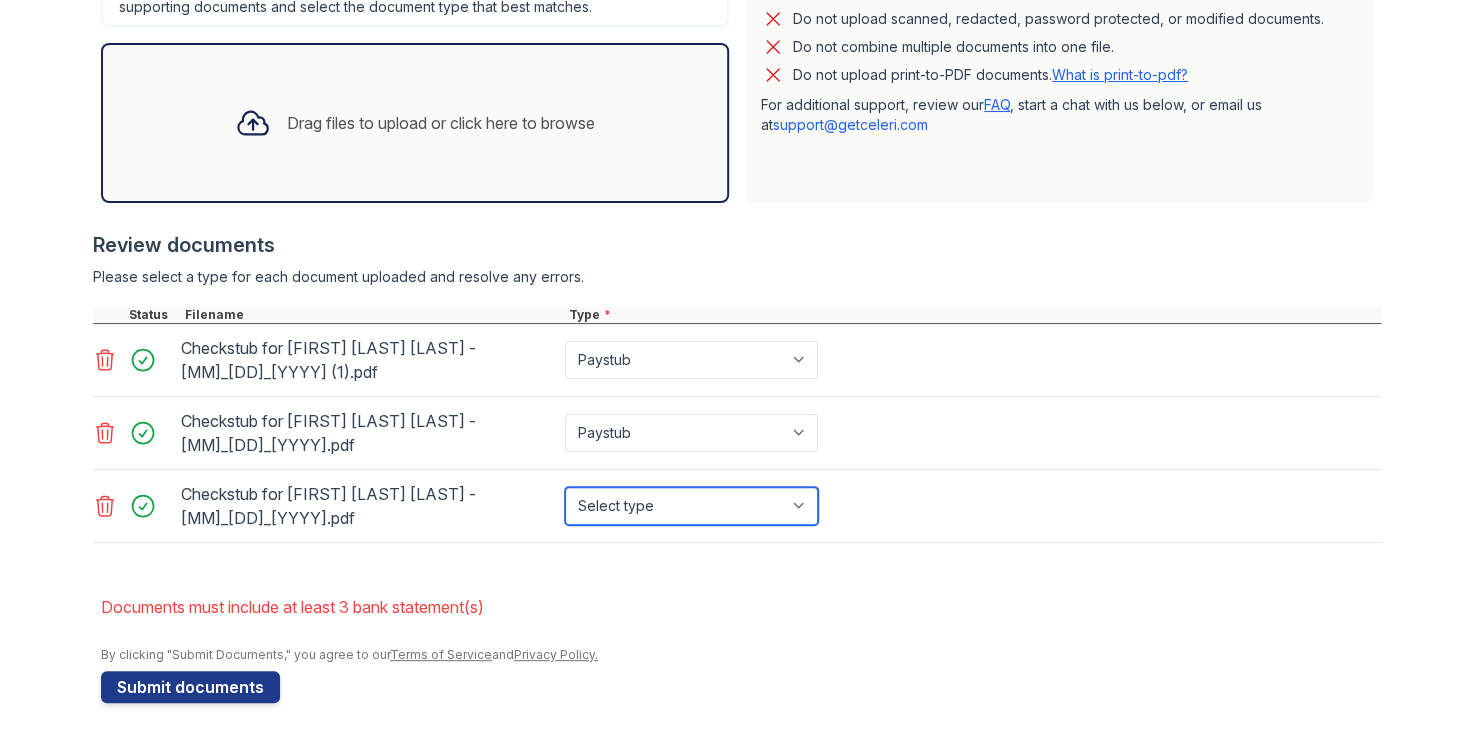 click on "Select type
Paystub
Bank Statement
Offer Letter
Tax Documents
Benefit Award Letter
Investment Account Statement
Other" at bounding box center [691, 506] 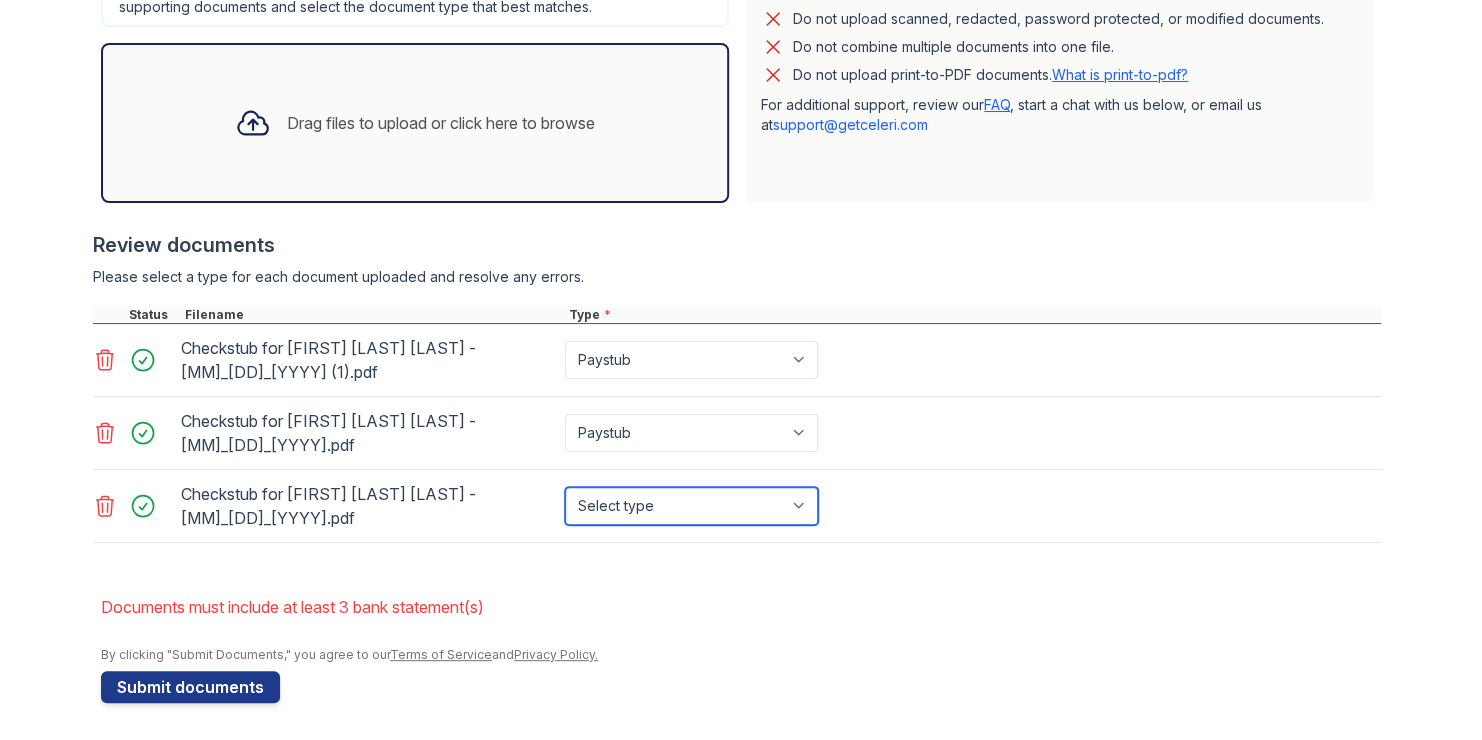 select on "paystub" 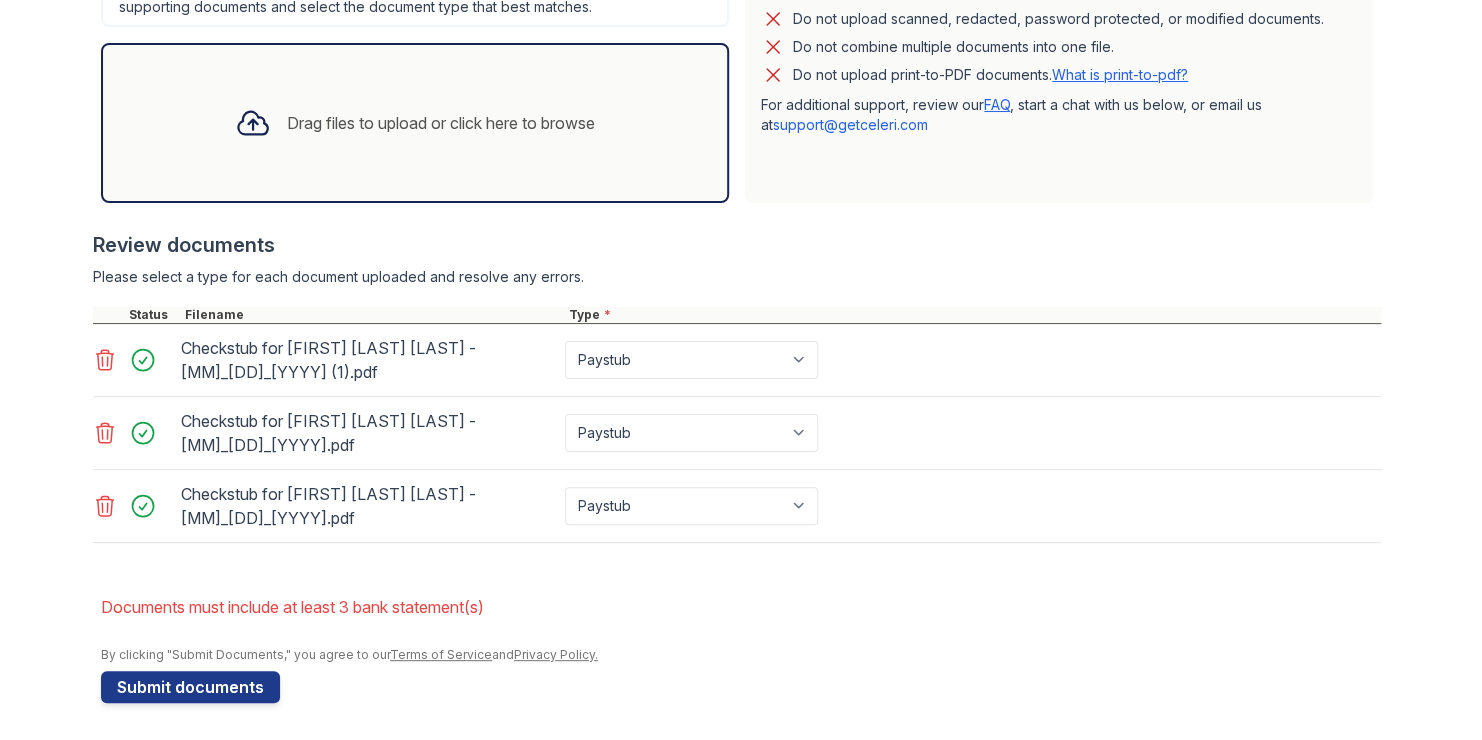 click on "Drag files to upload or click here to browse" at bounding box center (415, 123) 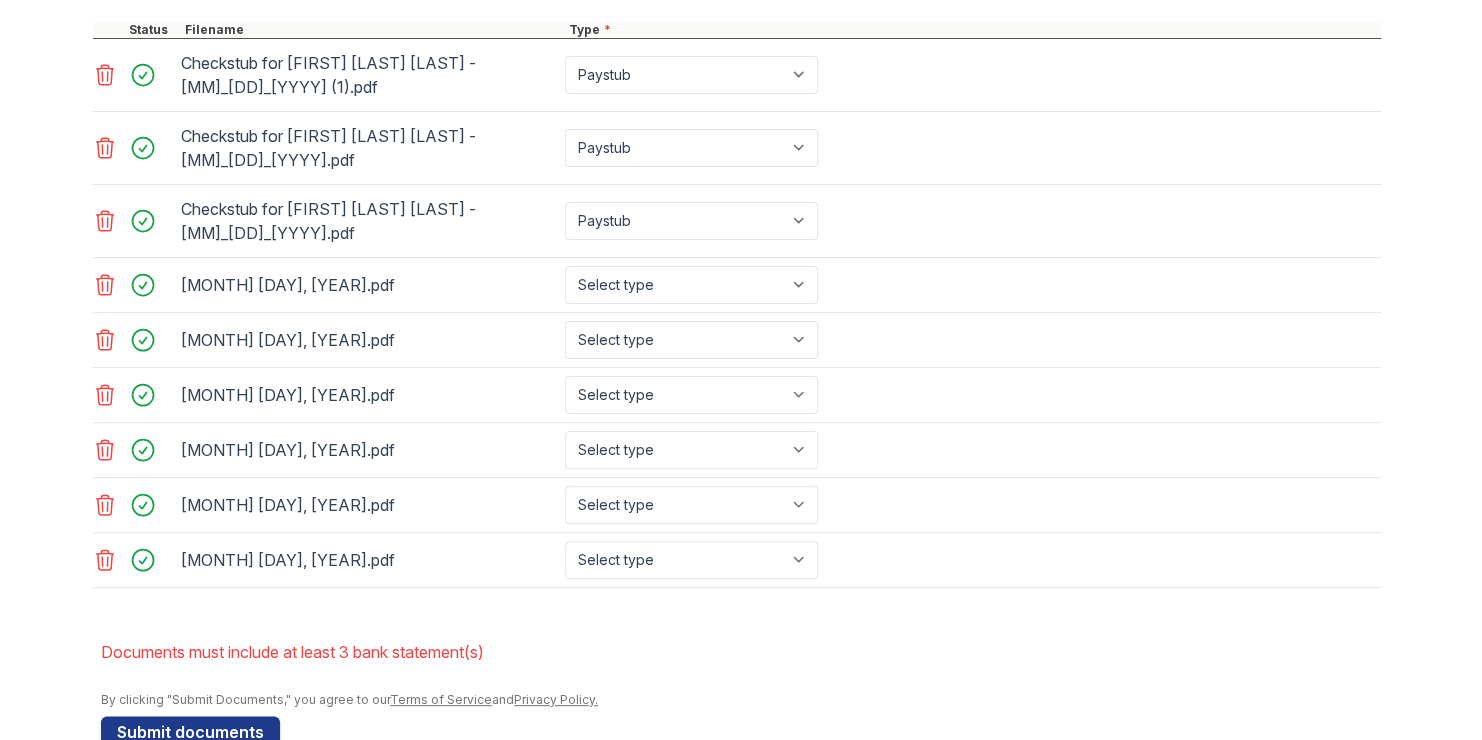scroll, scrollTop: 908, scrollLeft: 0, axis: vertical 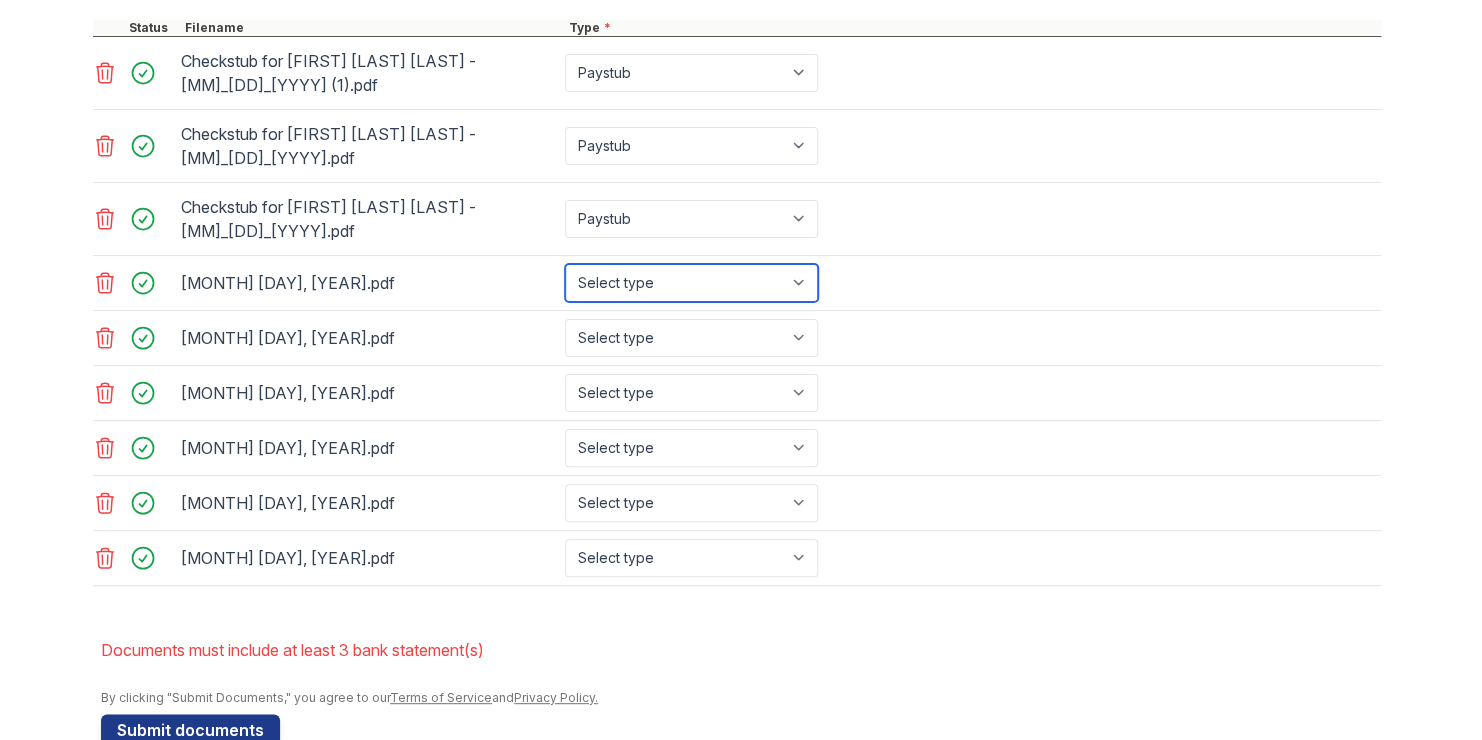 click on "Select type
Paystub
Bank Statement
Offer Letter
Tax Documents
Benefit Award Letter
Investment Account Statement
Other" at bounding box center (691, 283) 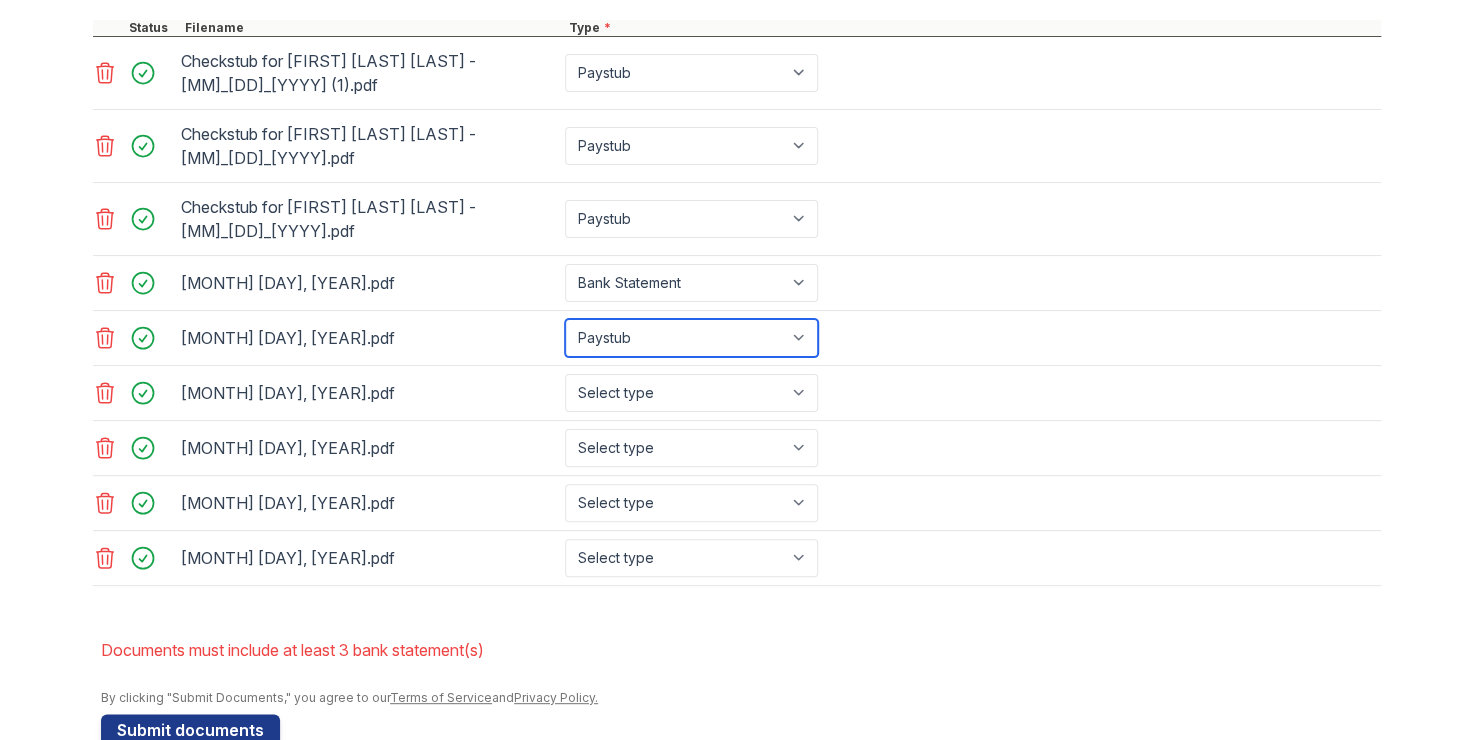 select on "bank_statement" 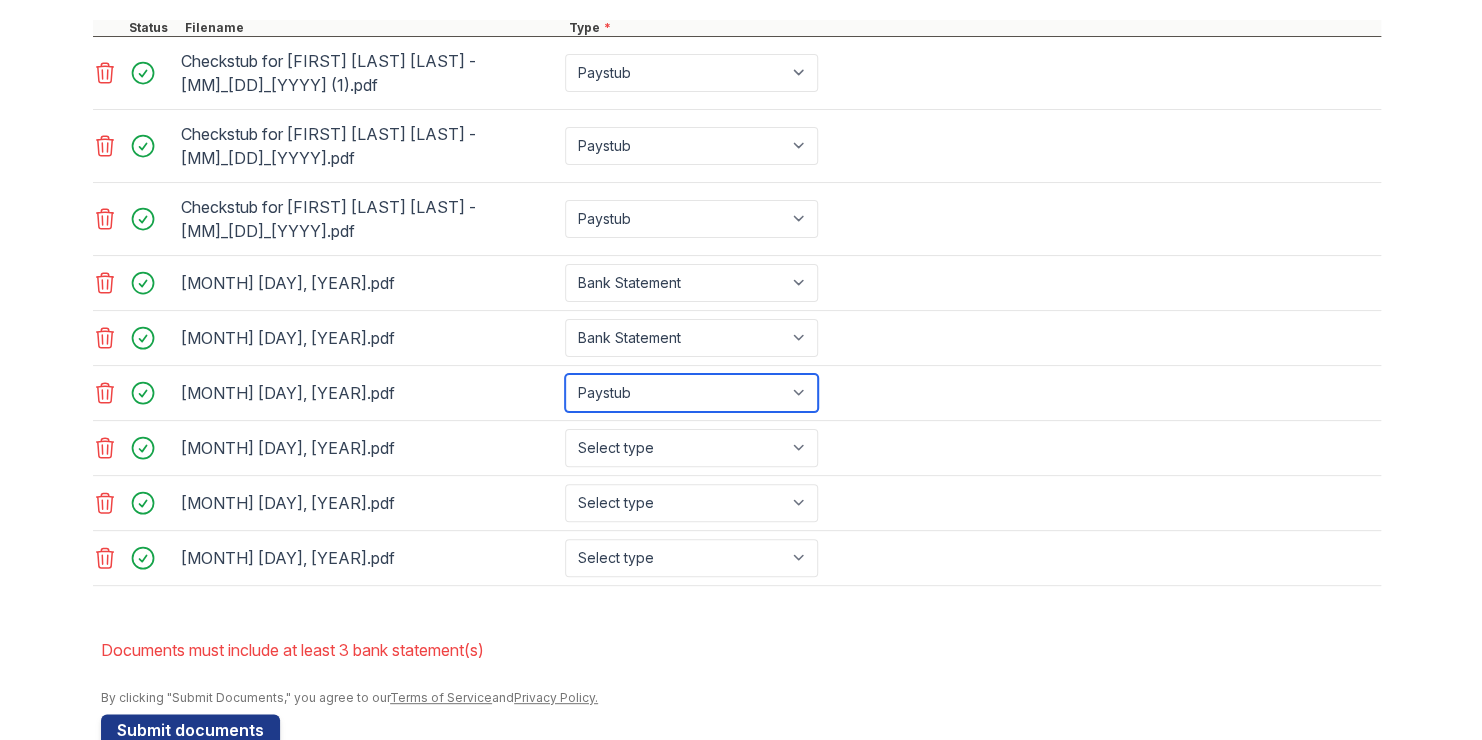 select on "bank_statement" 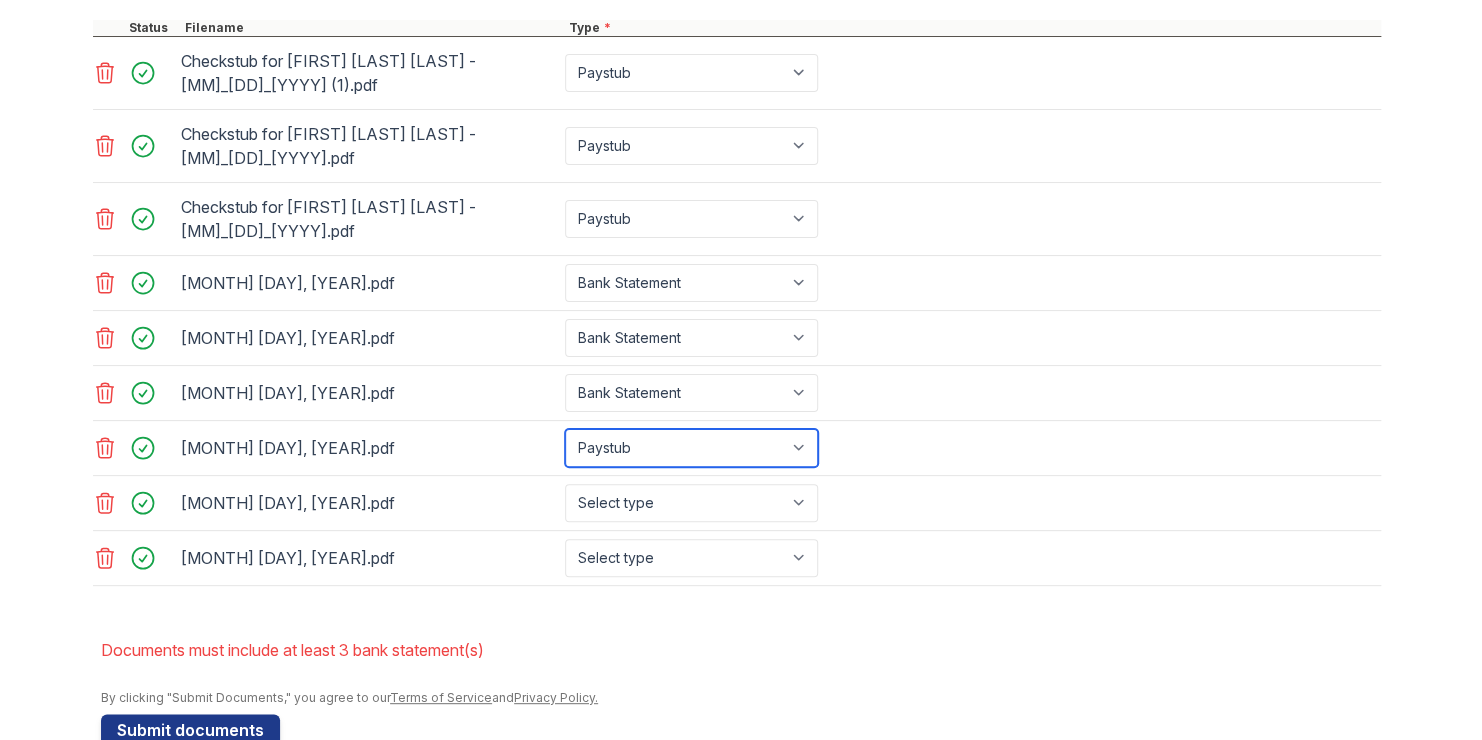 select on "bank_statement" 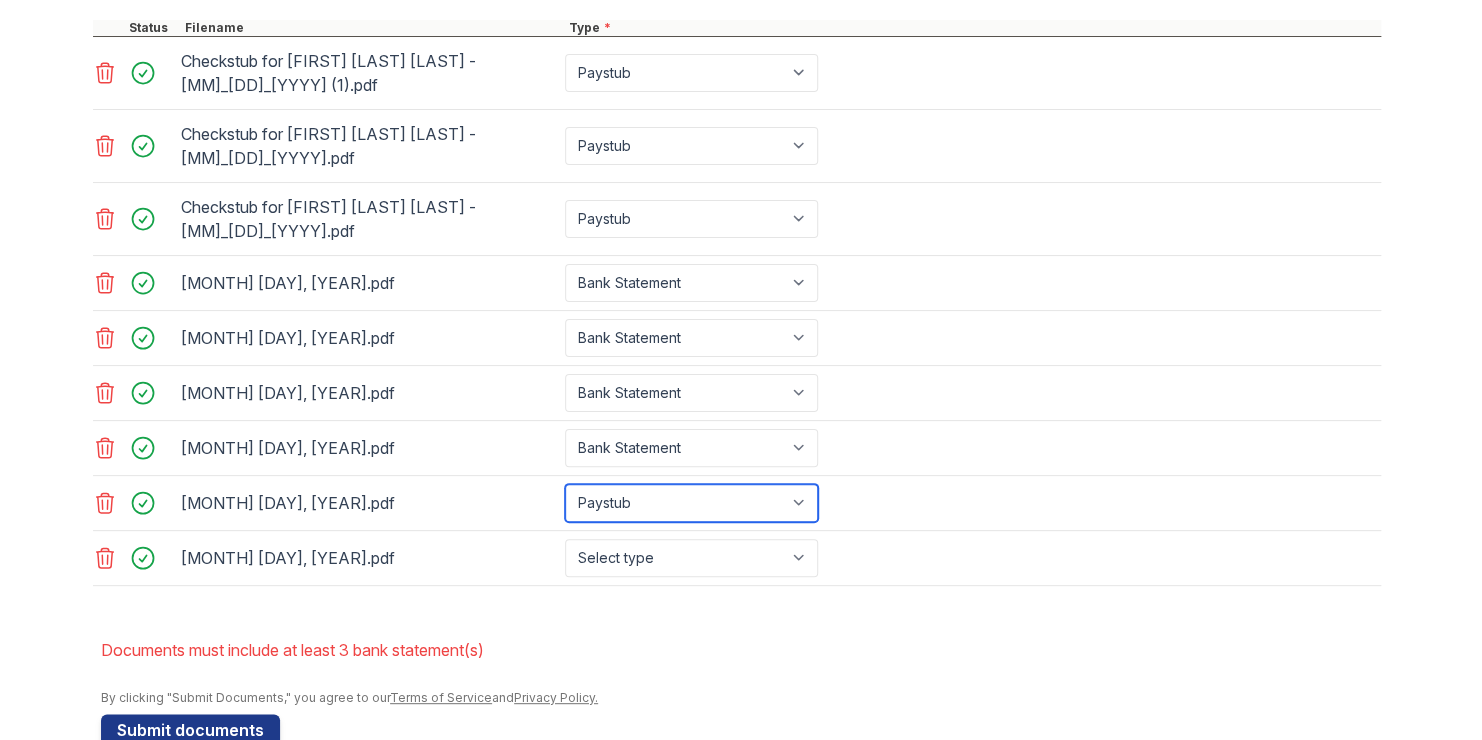 select on "bank_statement" 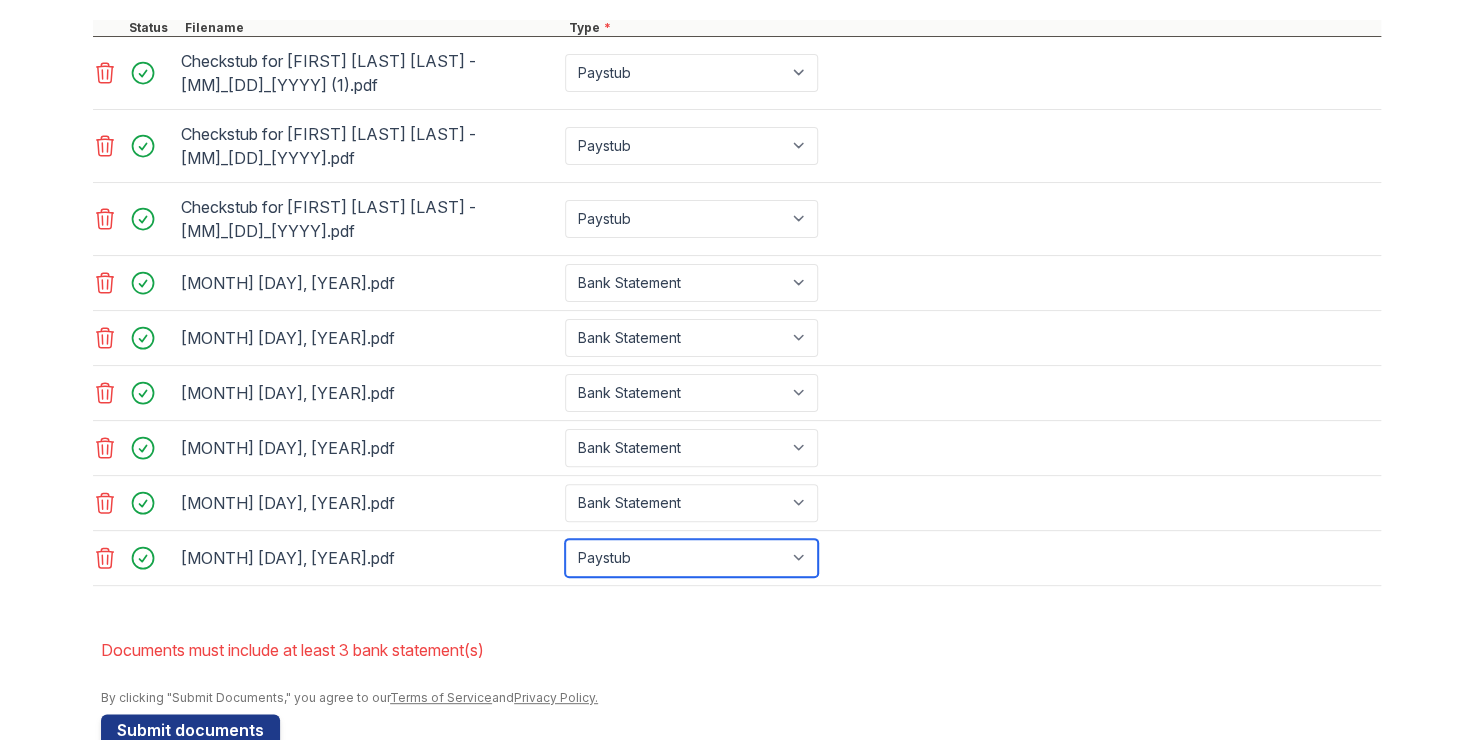 select on "bank_statement" 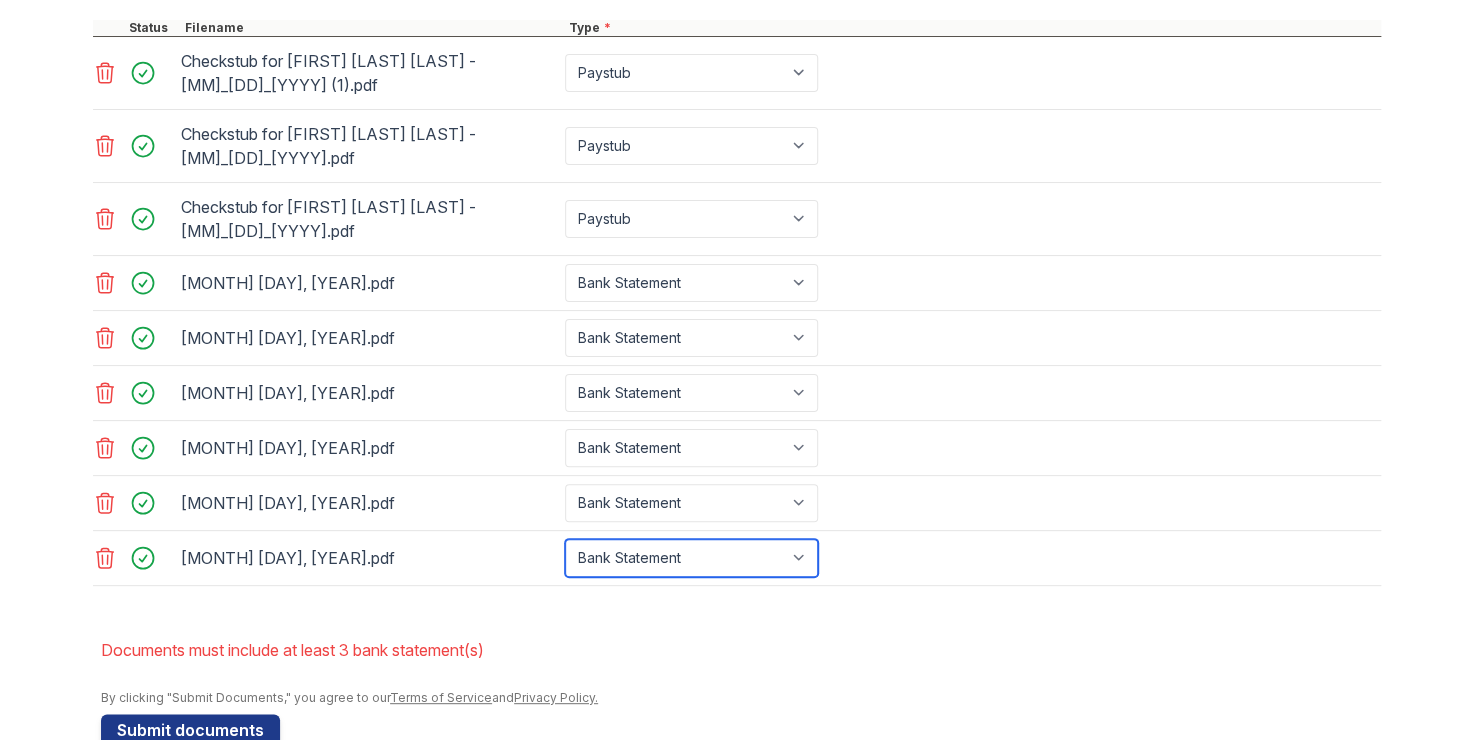 scroll, scrollTop: 948, scrollLeft: 0, axis: vertical 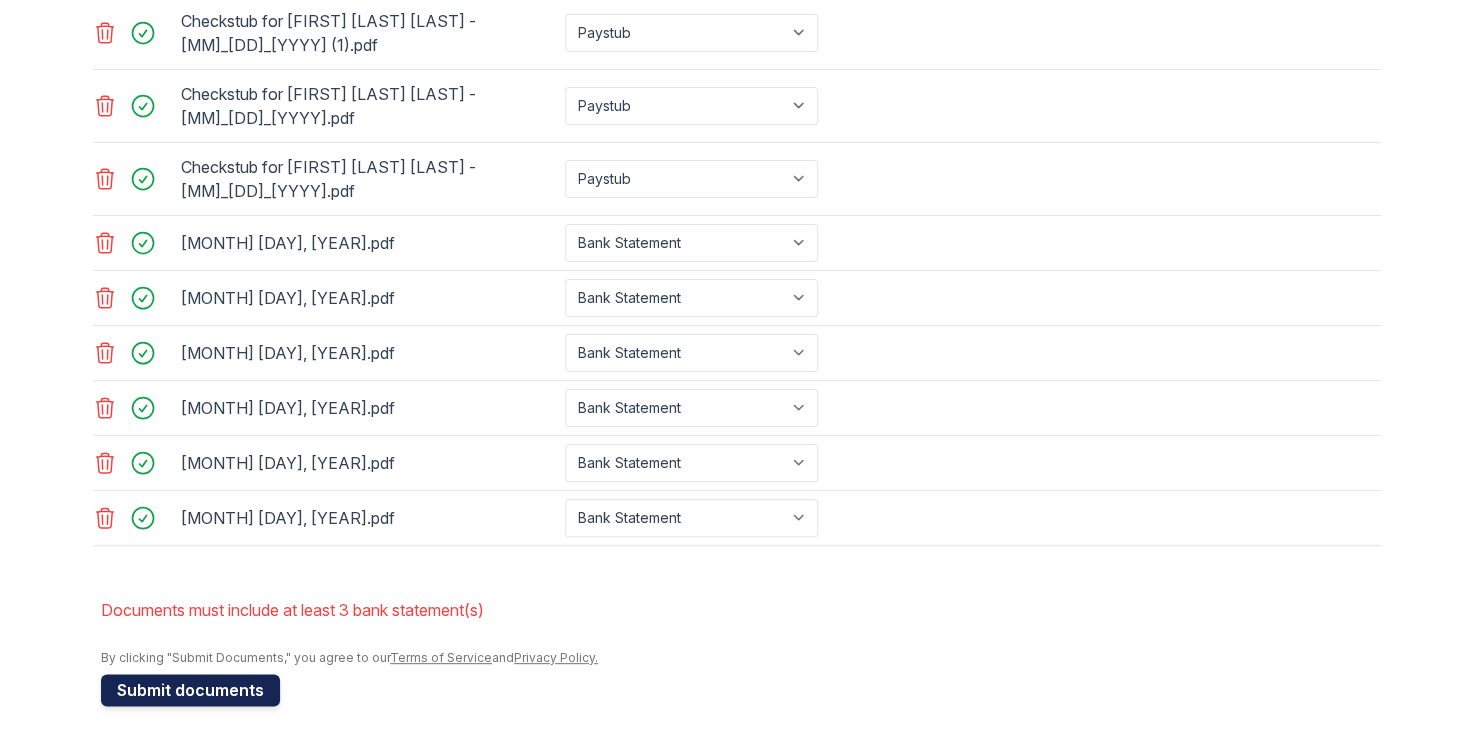 click on "Submit documents" at bounding box center [190, 690] 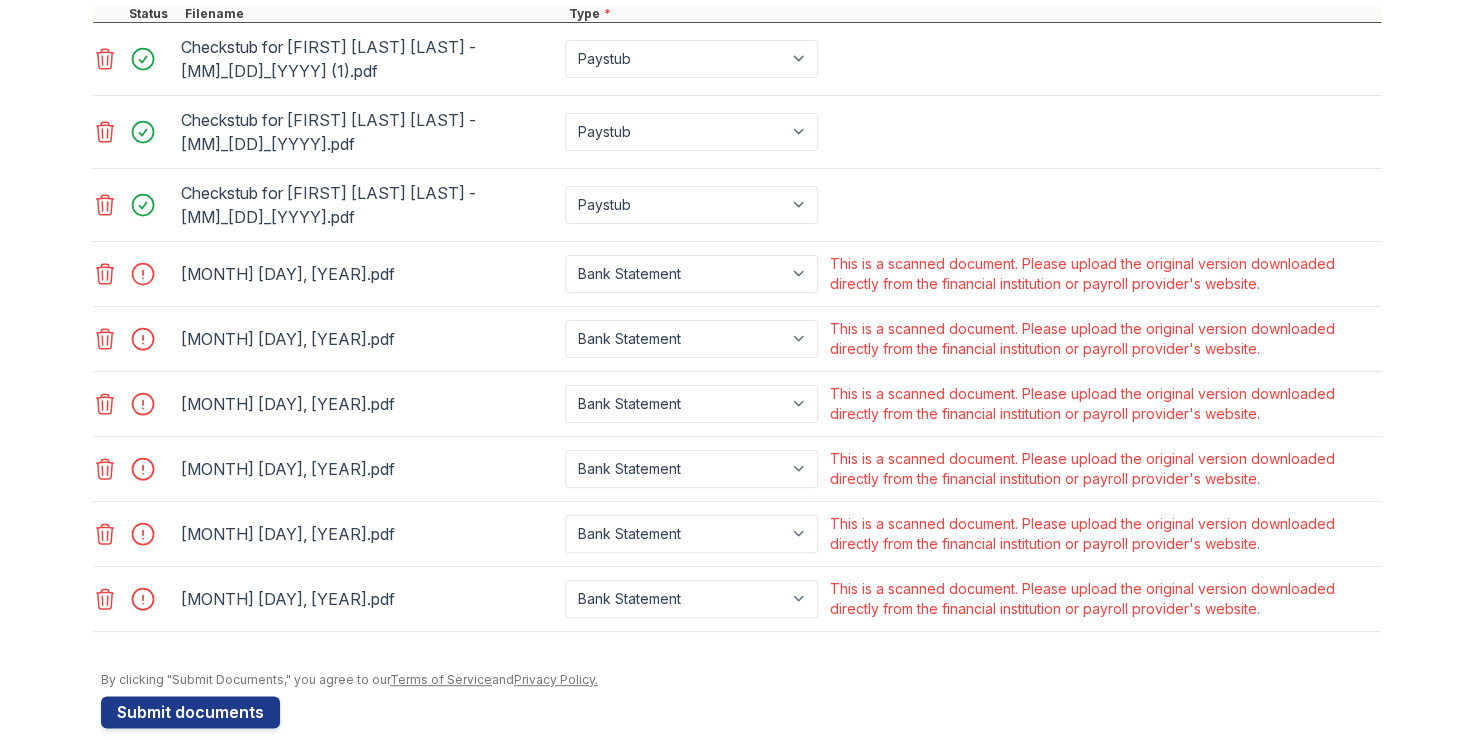 scroll, scrollTop: 946, scrollLeft: 0, axis: vertical 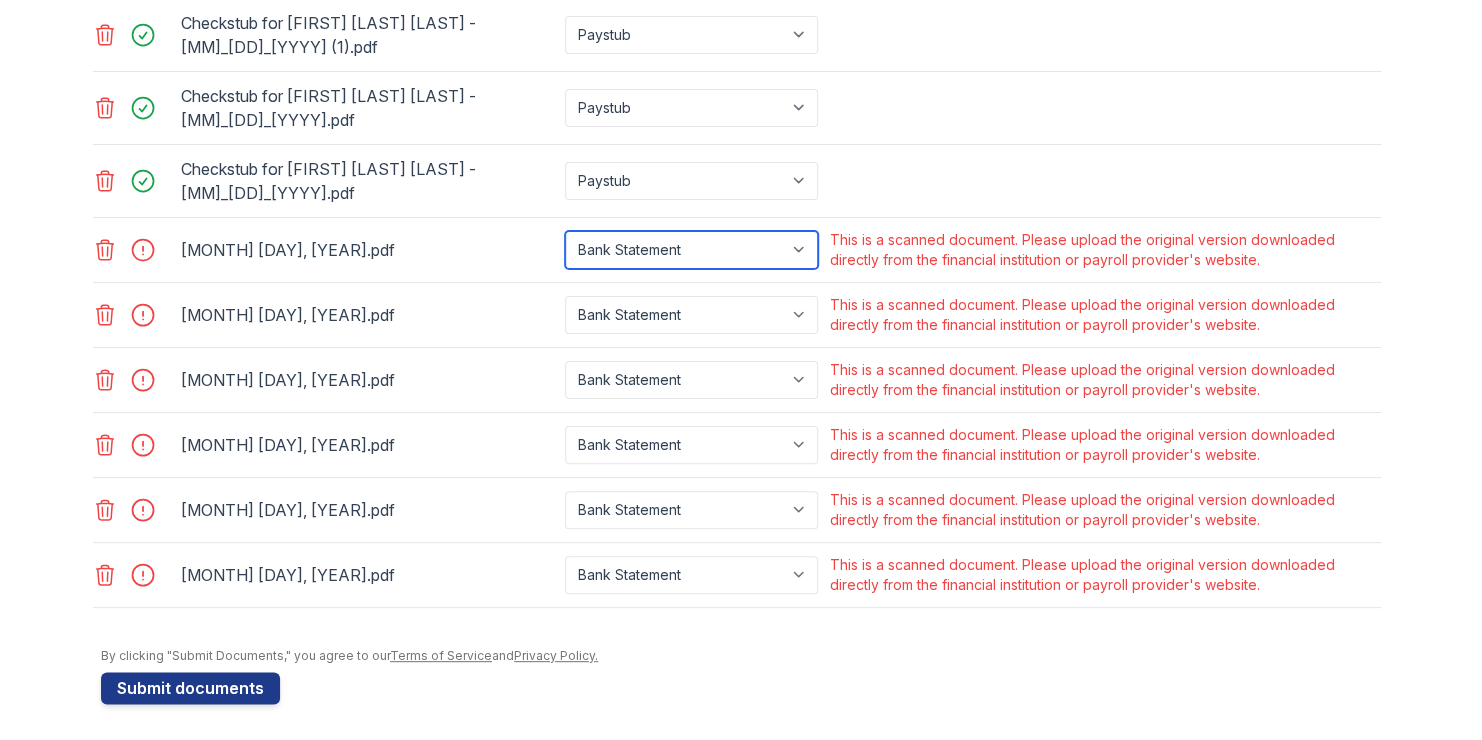 click on "Paystub
Bank Statement
Offer Letter
Tax Documents
Benefit Award Letter
Investment Account Statement
Other" at bounding box center [691, 250] 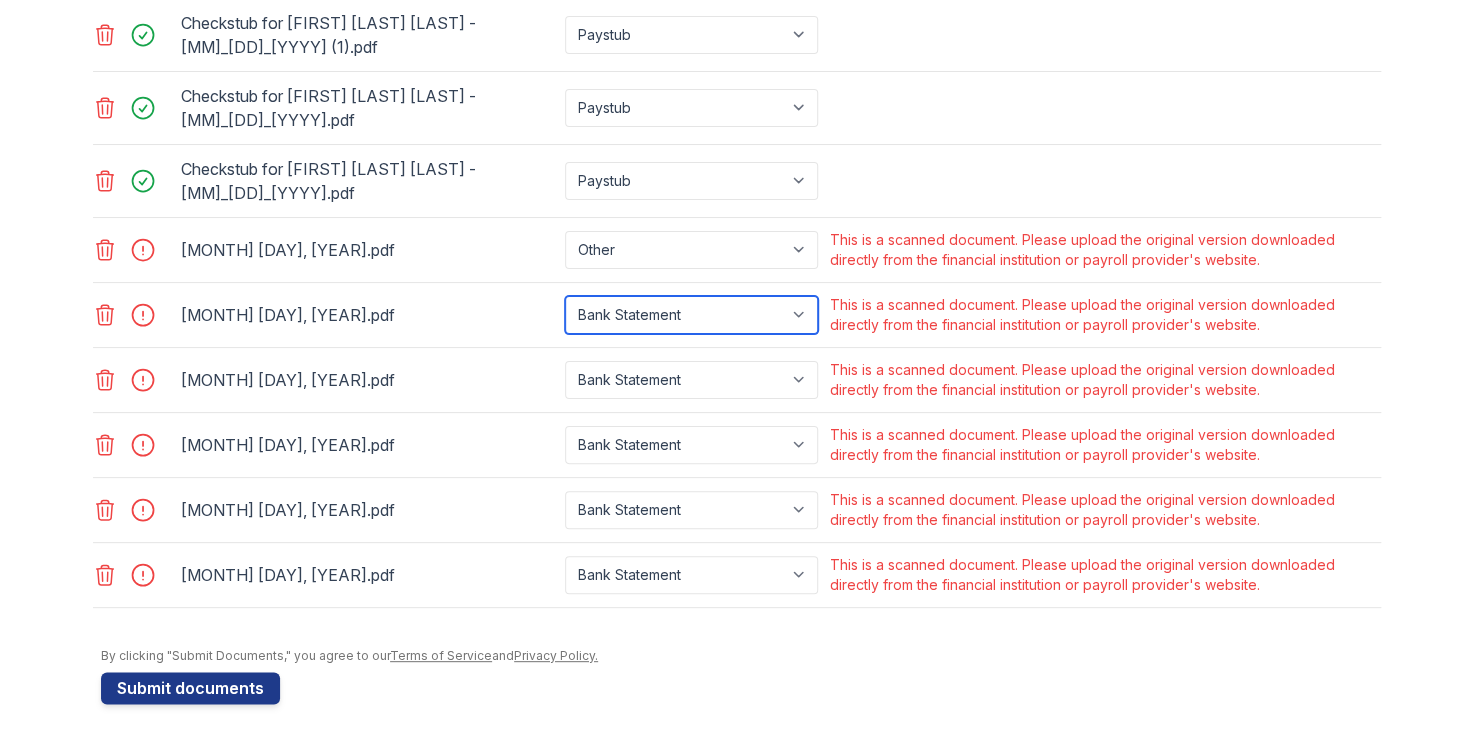 click on "Paystub
Bank Statement
Offer Letter
Tax Documents
Benefit Award Letter
Investment Account Statement
Other" at bounding box center (691, 315) 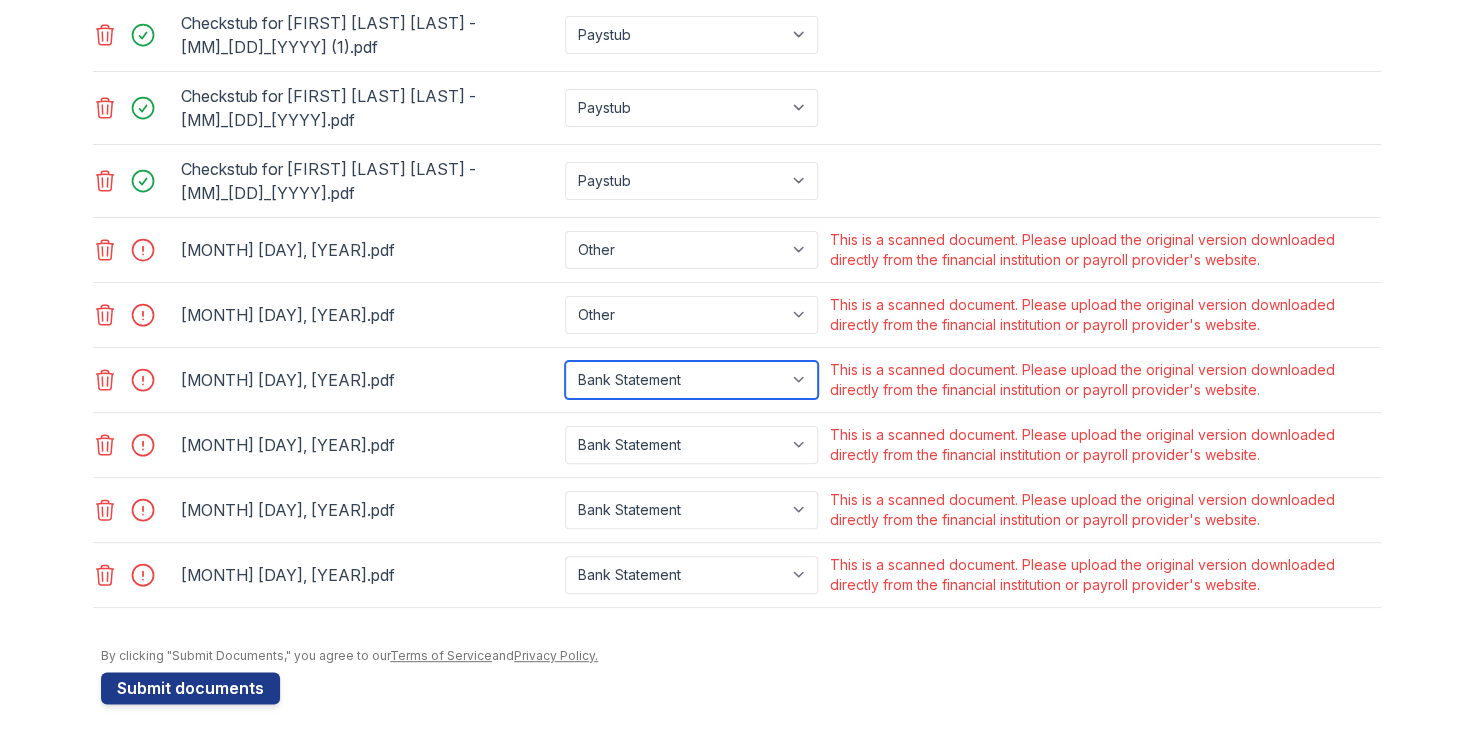 click on "Paystub
Bank Statement
Offer Letter
Tax Documents
Benefit Award Letter
Investment Account Statement
Other" at bounding box center (691, 380) 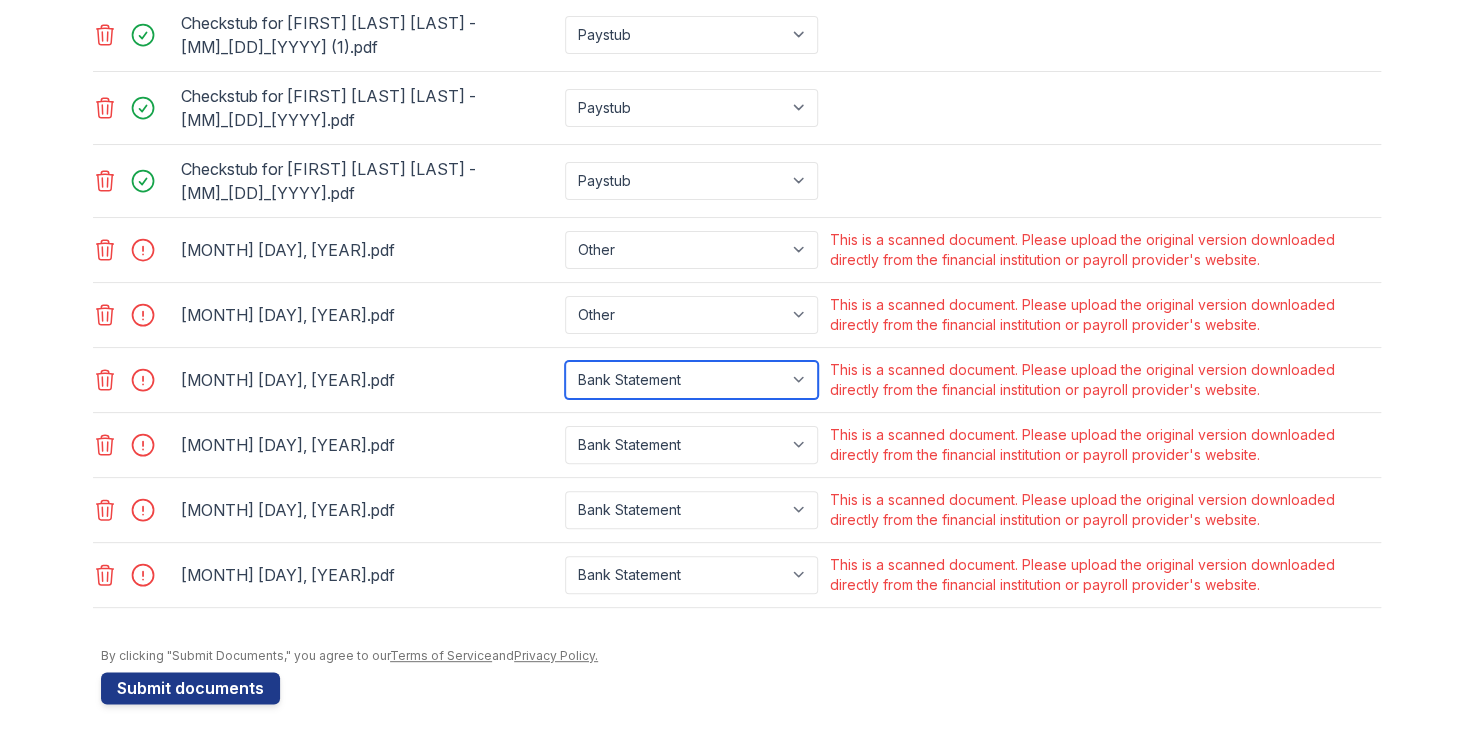 select on "other" 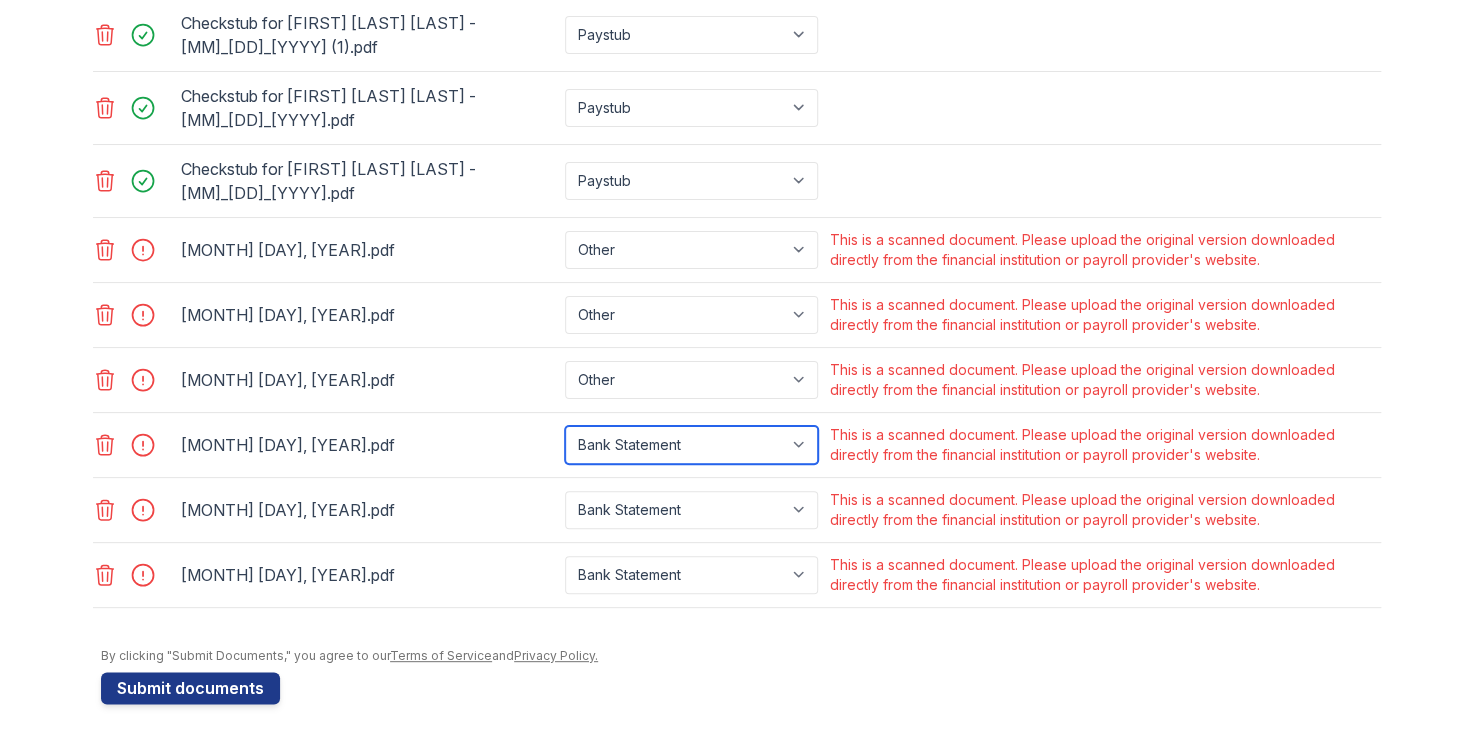 click on "Paystub
Bank Statement
Offer Letter
Tax Documents
Benefit Award Letter
Investment Account Statement
Other" at bounding box center (691, 445) 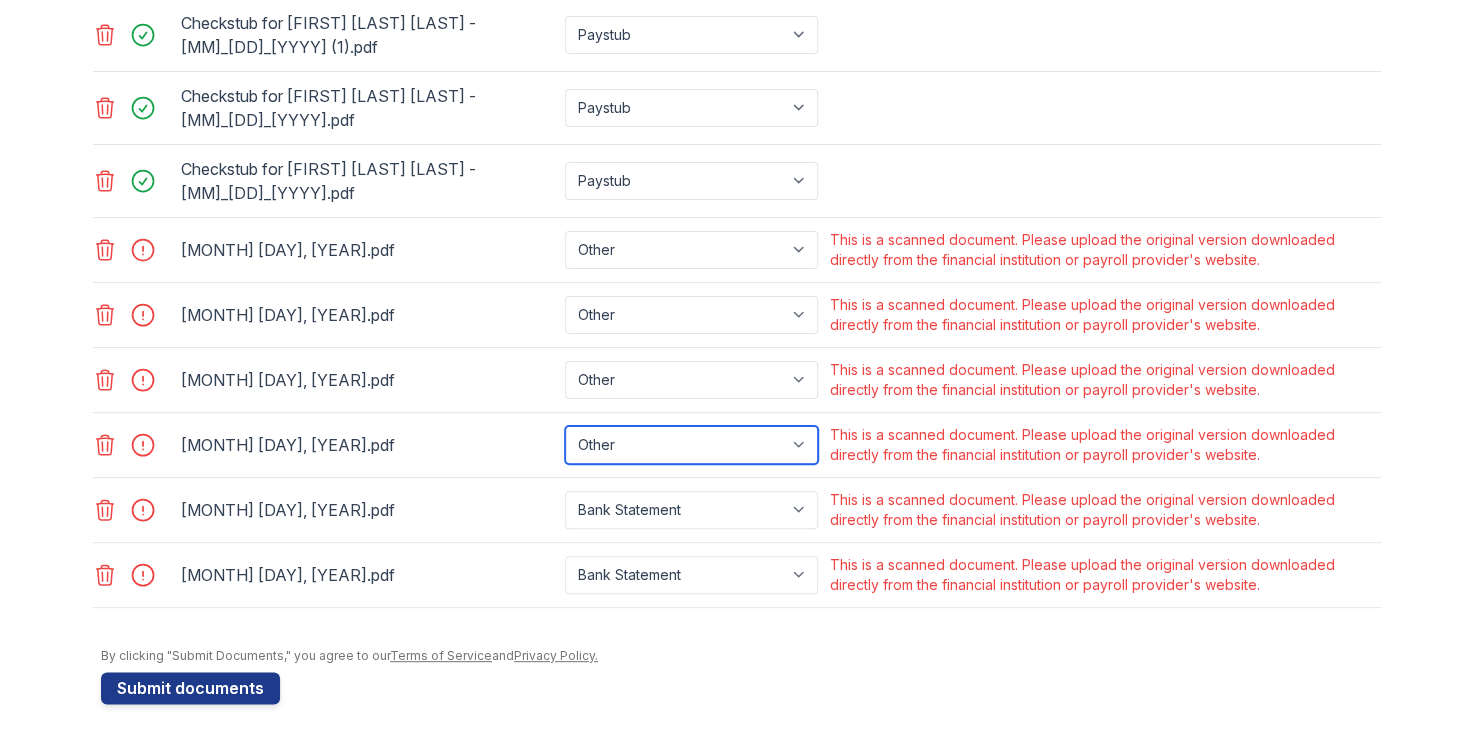 click on "Paystub
Bank Statement
Offer Letter
Tax Documents
Benefit Award Letter
Investment Account Statement
Other" at bounding box center (691, 445) 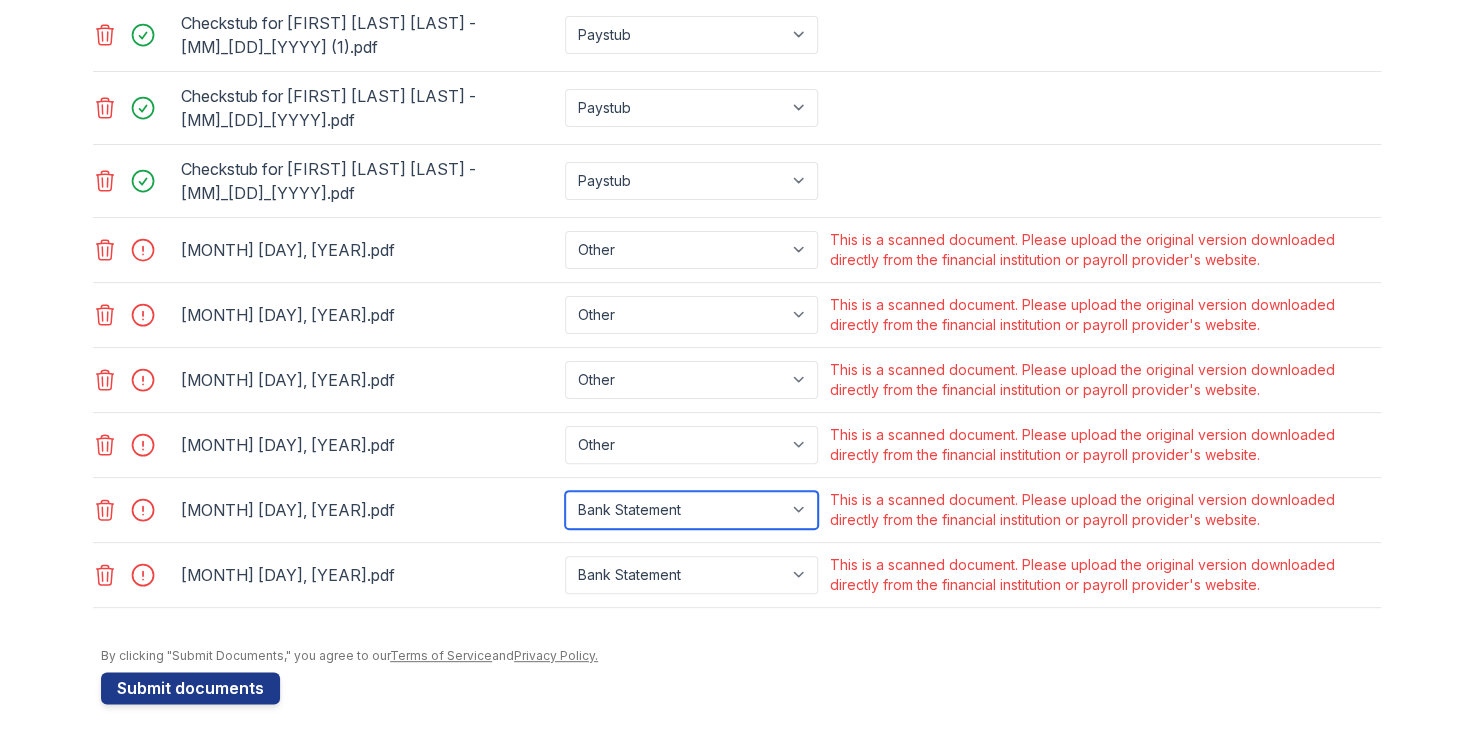 click on "Paystub
Bank Statement
Offer Letter
Tax Documents
Benefit Award Letter
Investment Account Statement
Other" at bounding box center [691, 510] 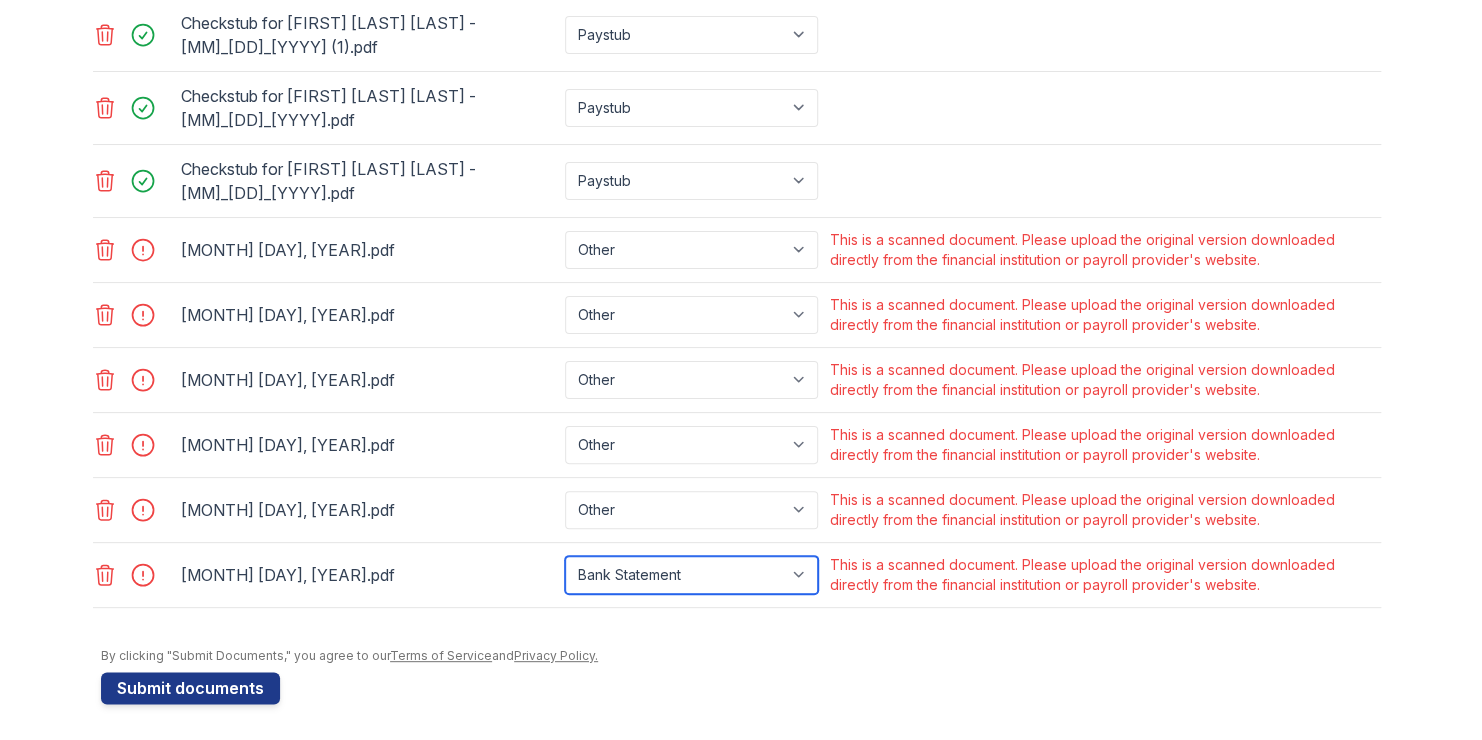click on "Paystub
Bank Statement
Offer Letter
Tax Documents
Benefit Award Letter
Investment Account Statement
Other" at bounding box center (691, 575) 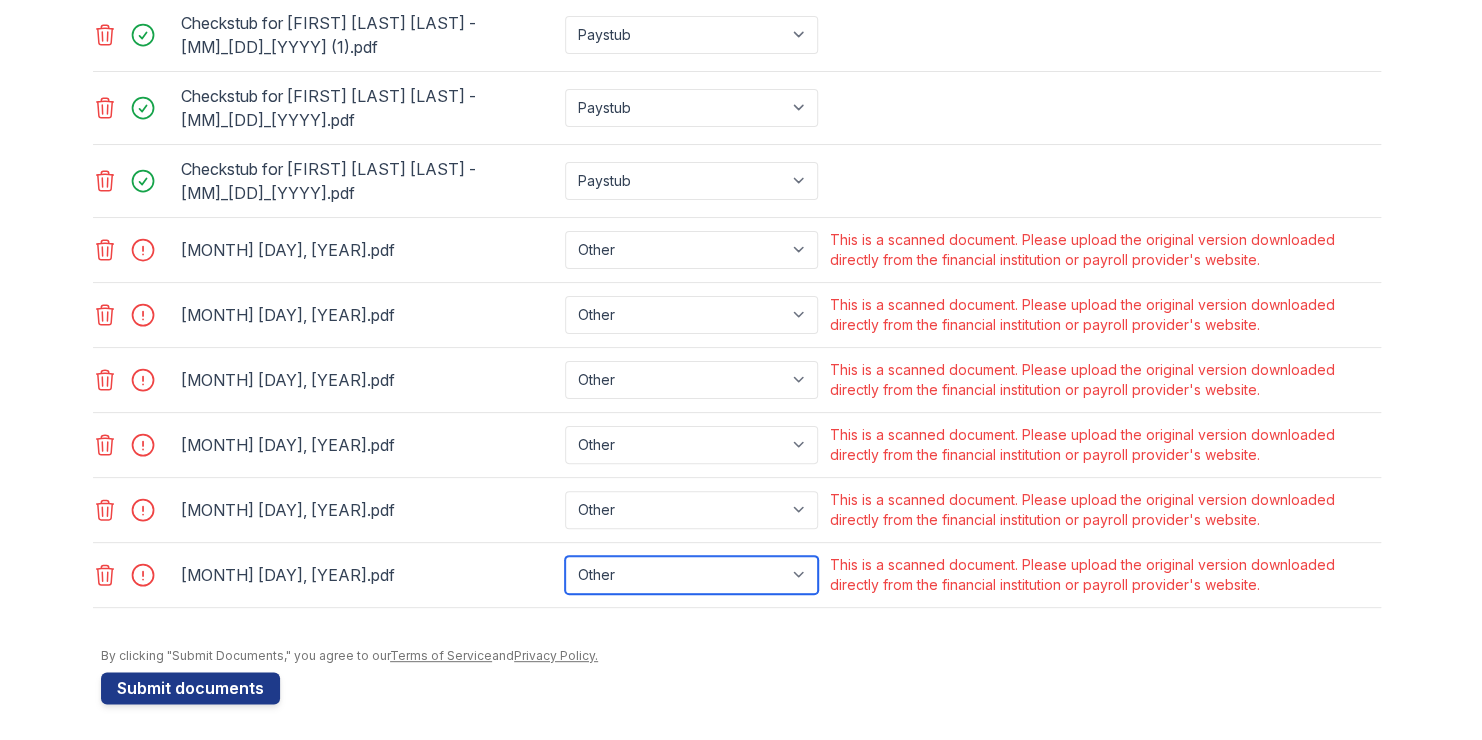 click on "Paystub
Bank Statement
Offer Letter
Tax Documents
Benefit Award Letter
Investment Account Statement
Other" at bounding box center (691, 575) 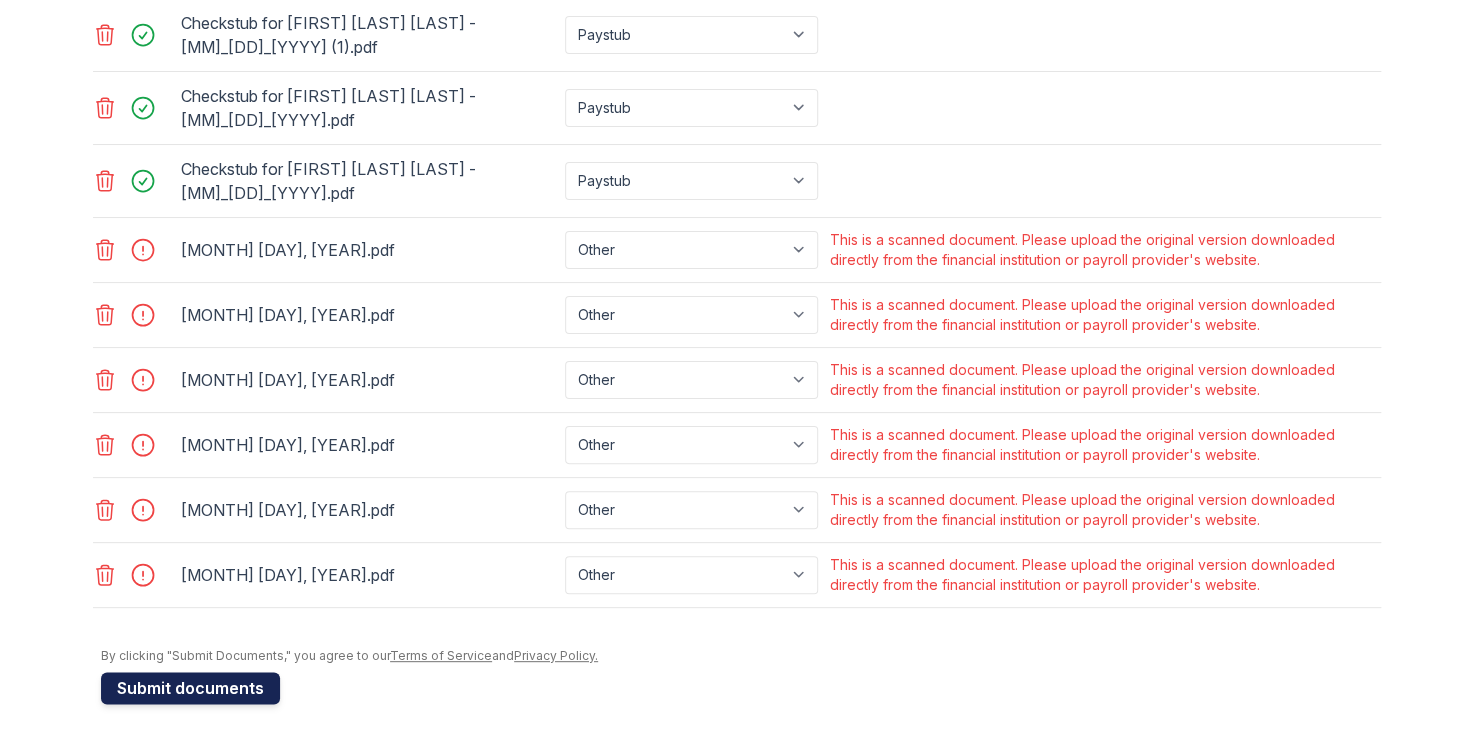 click on "Submit documents" at bounding box center [190, 688] 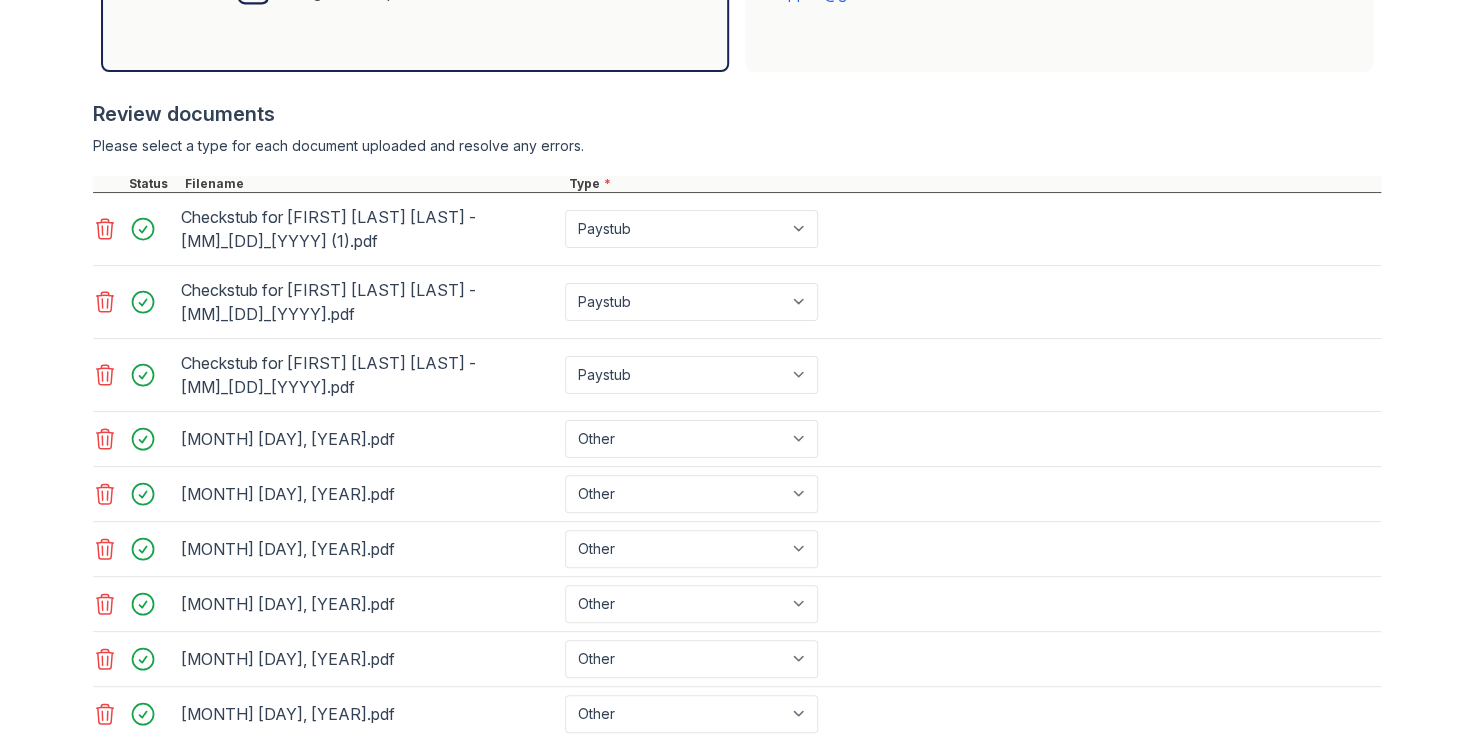 scroll, scrollTop: 948, scrollLeft: 0, axis: vertical 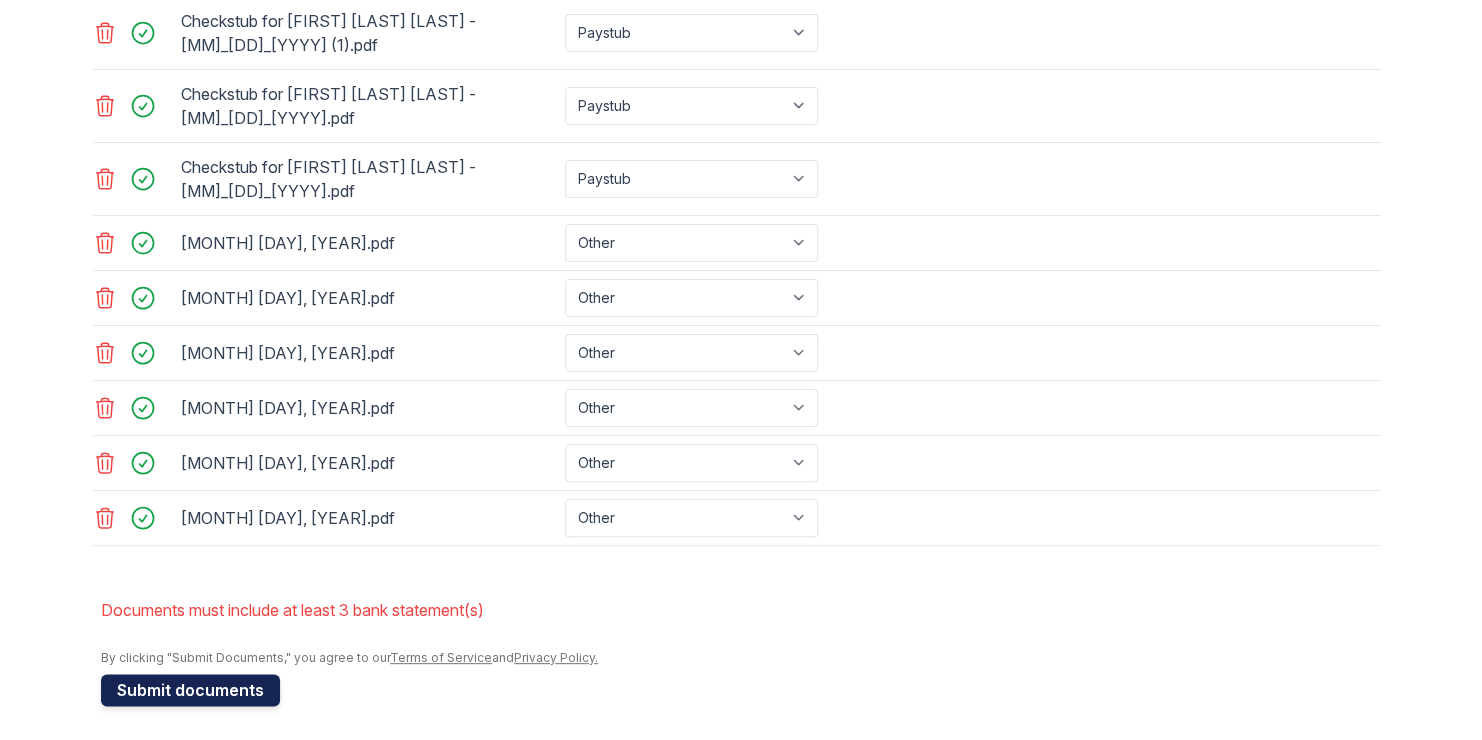 click on "Submit documents" at bounding box center (190, 690) 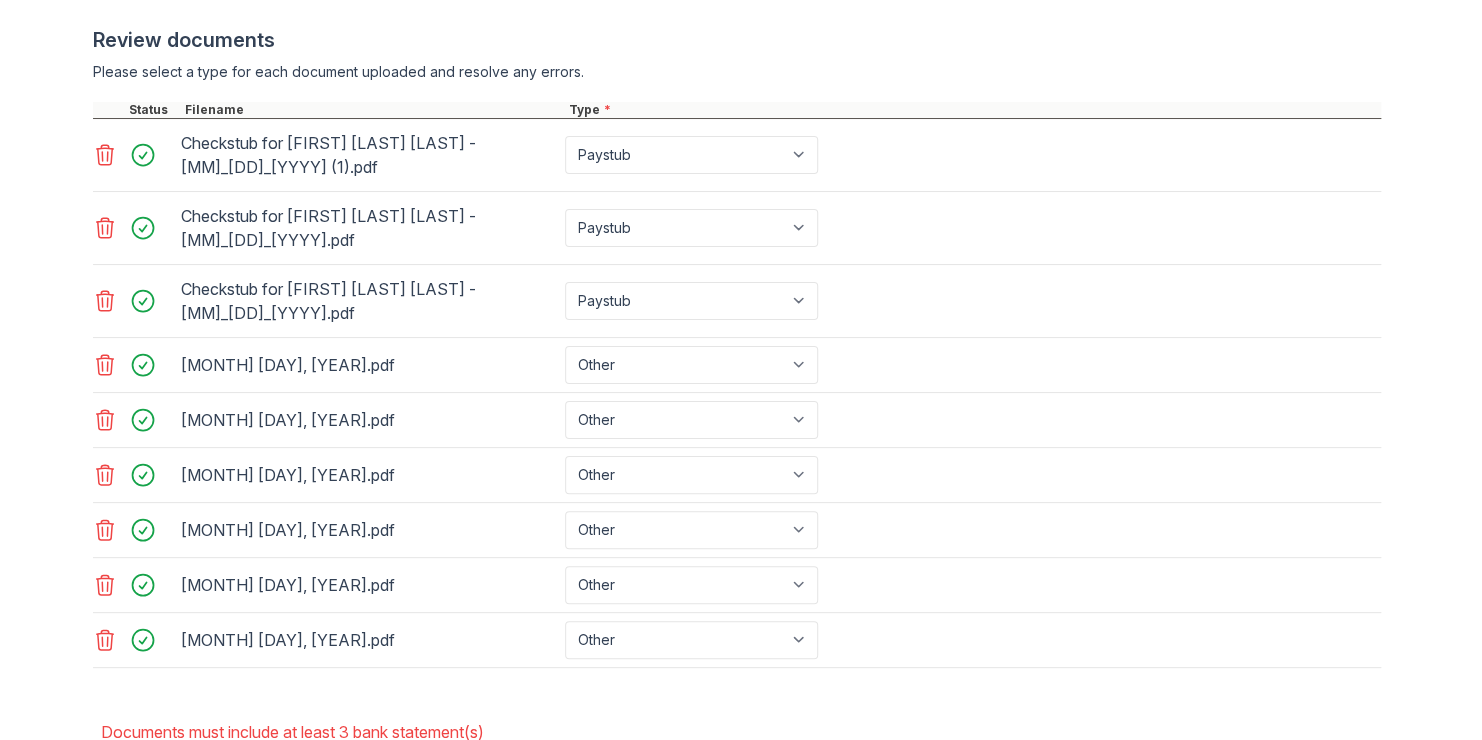 scroll, scrollTop: 948, scrollLeft: 0, axis: vertical 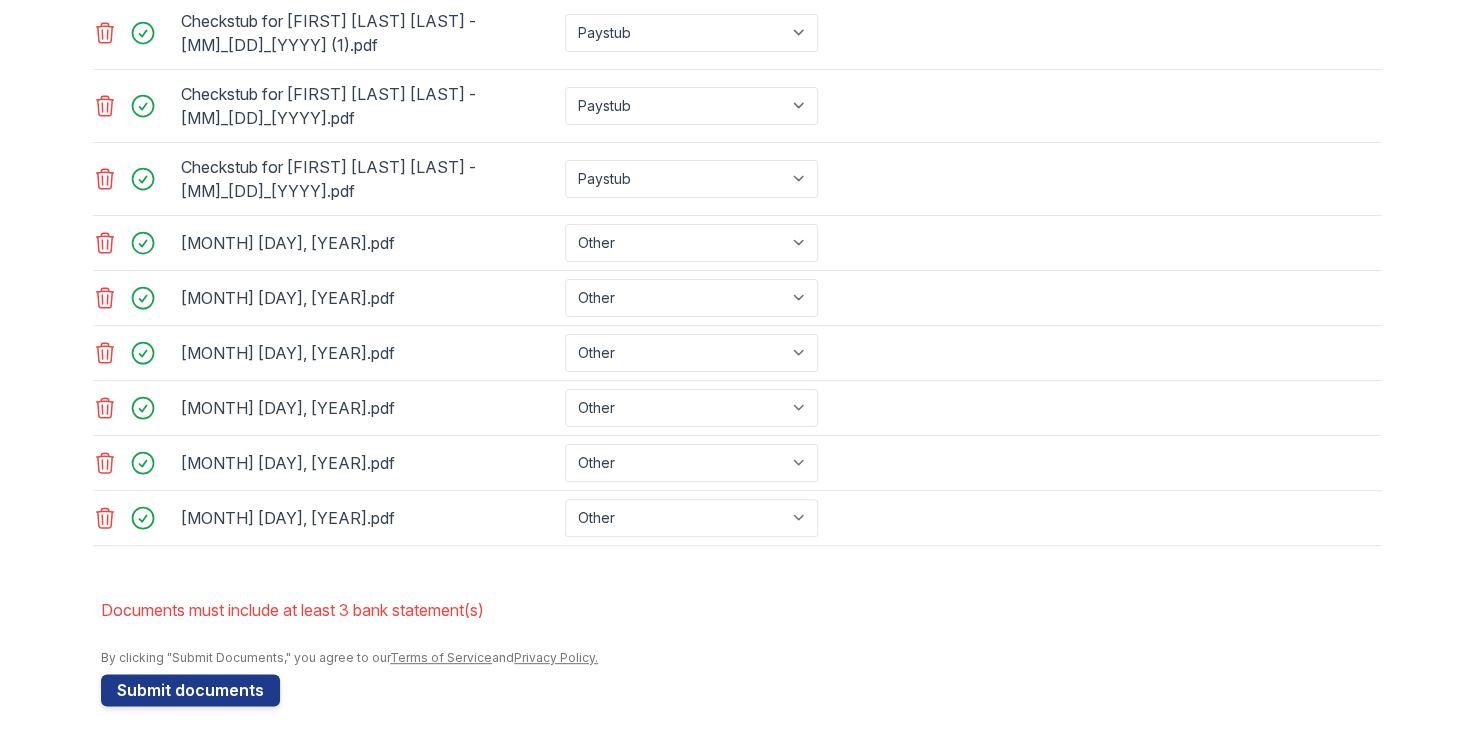 click on "[MONTH] [DAY], [YEAR].pdf
Paystub
Bank Statement
Offer Letter
Tax Documents
Benefit Award Letter
Investment Account Statement
Other" at bounding box center (737, 298) 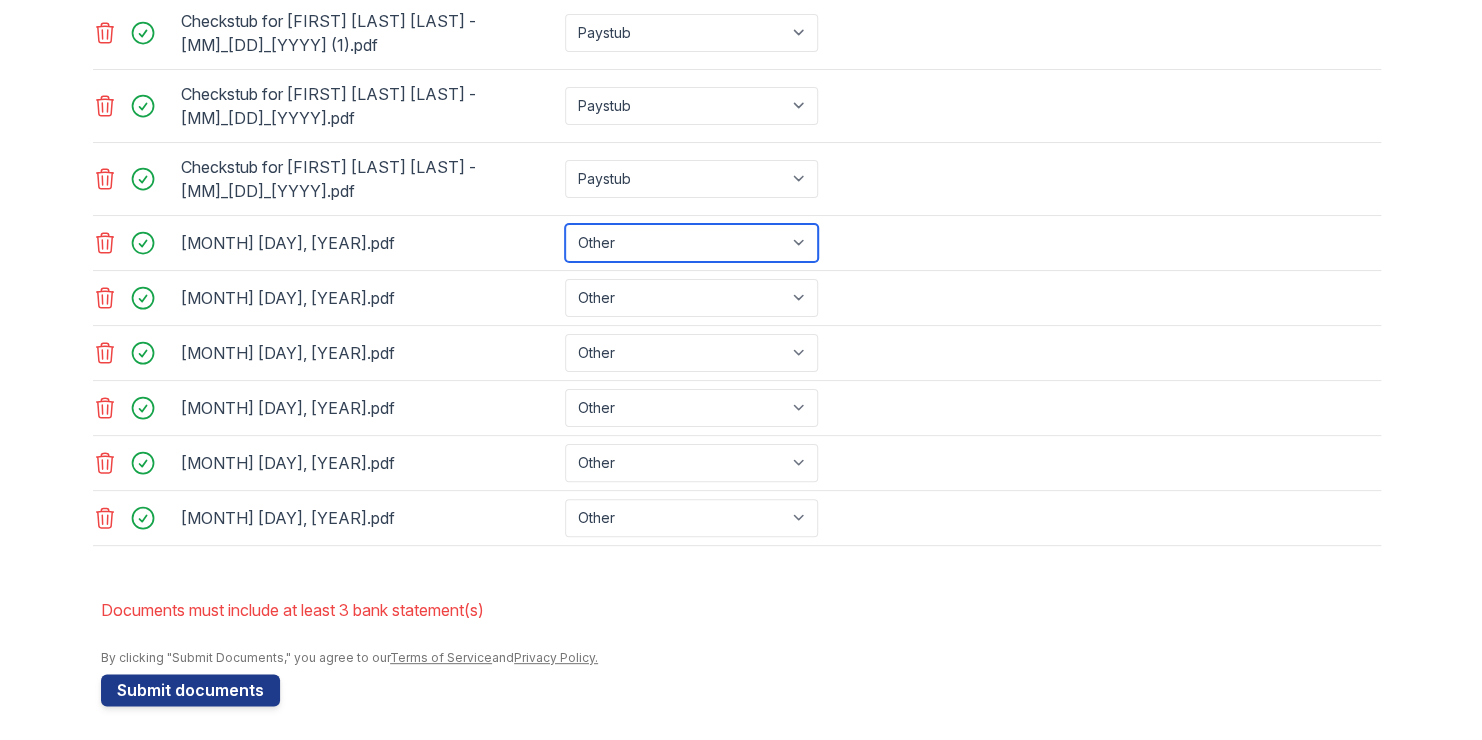 click on "Paystub
Bank Statement
Offer Letter
Tax Documents
Benefit Award Letter
Investment Account Statement
Other" at bounding box center [691, 243] 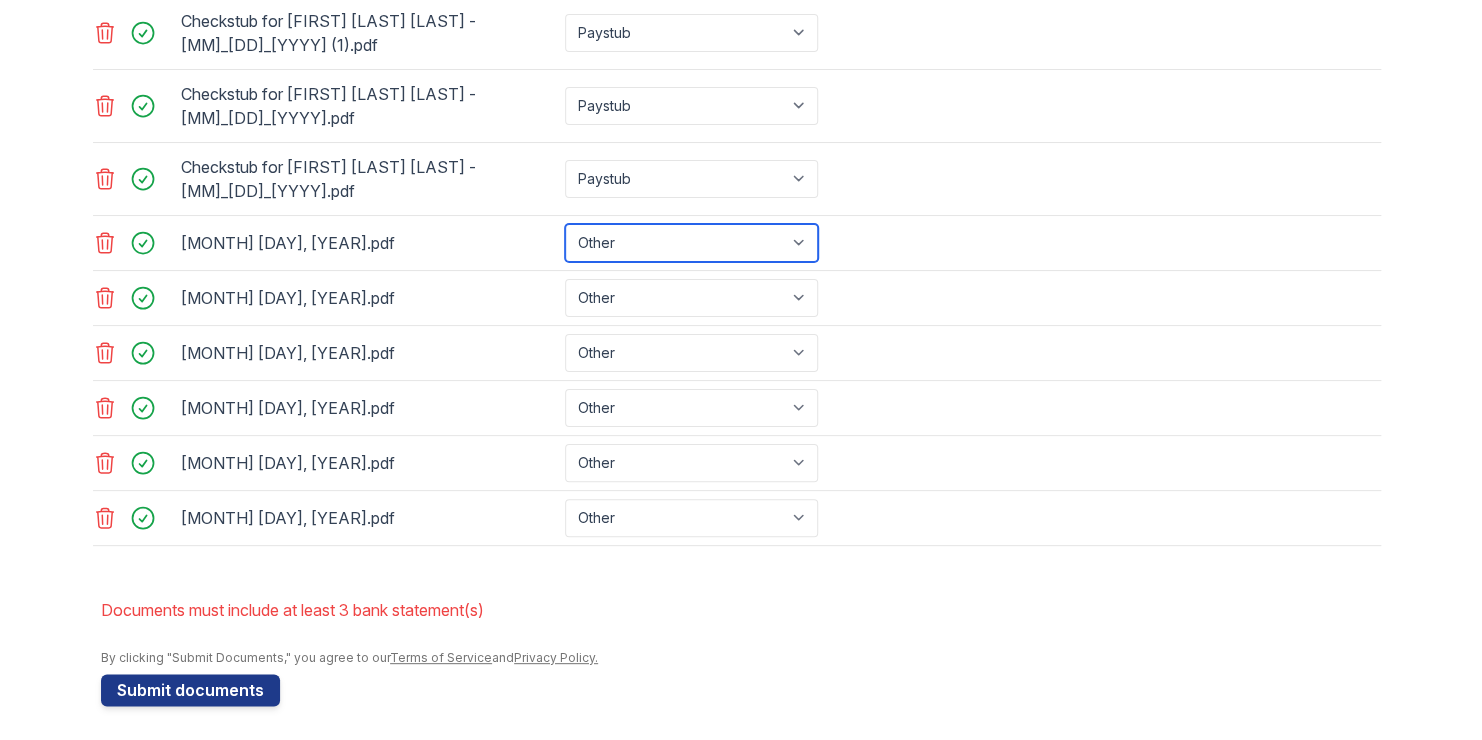 select on "bank_statement" 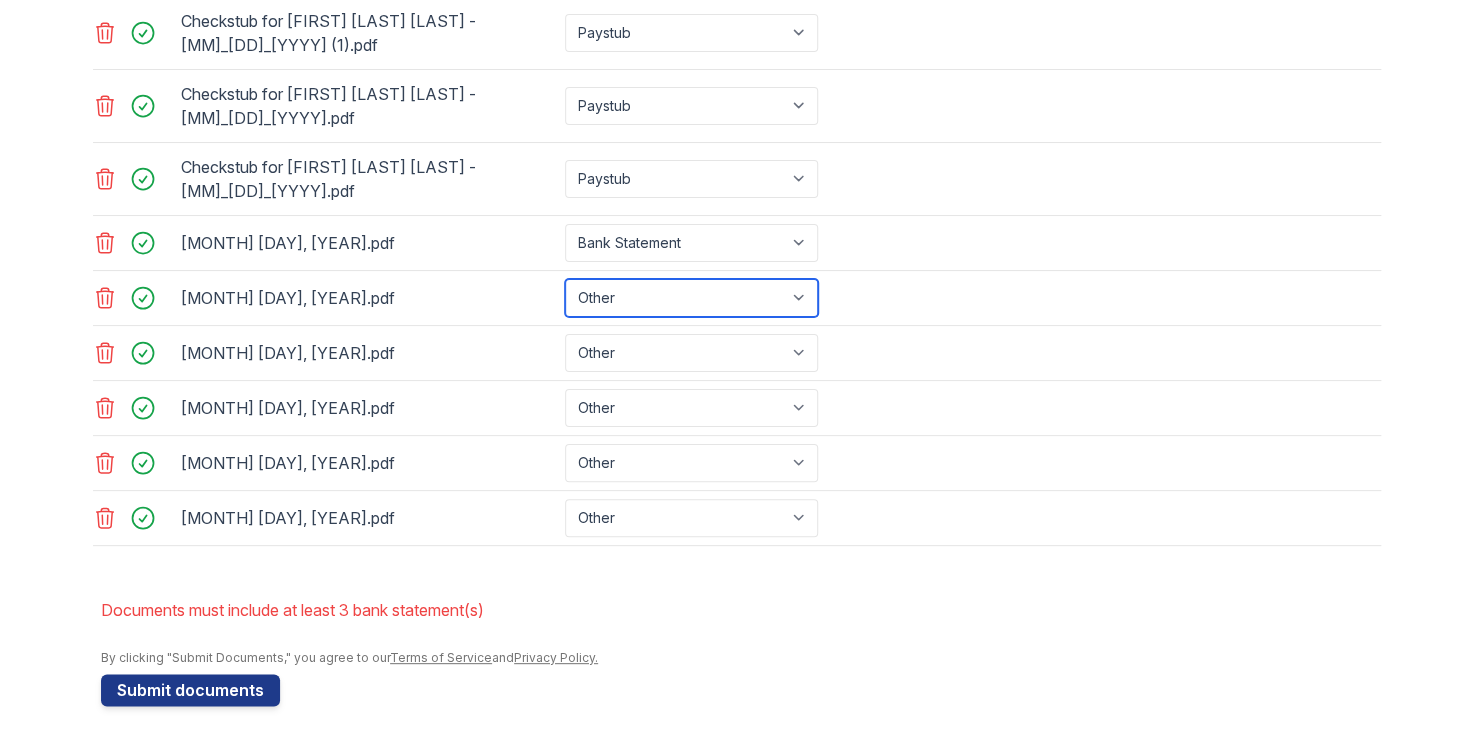 click on "Paystub
Bank Statement
Offer Letter
Tax Documents
Benefit Award Letter
Investment Account Statement
Other" at bounding box center (691, 298) 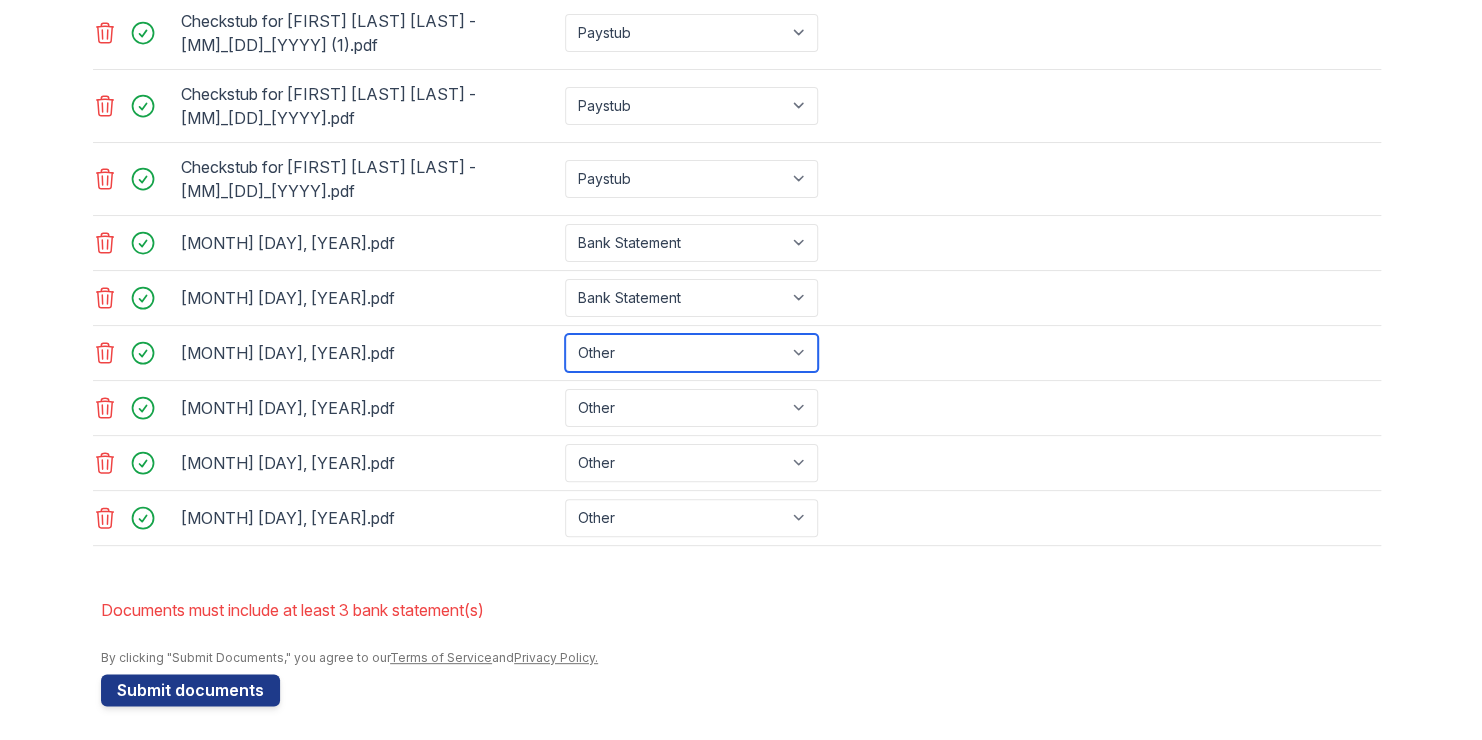 click on "Paystub
Bank Statement
Offer Letter
Tax Documents
Benefit Award Letter
Investment Account Statement
Other" at bounding box center [691, 353] 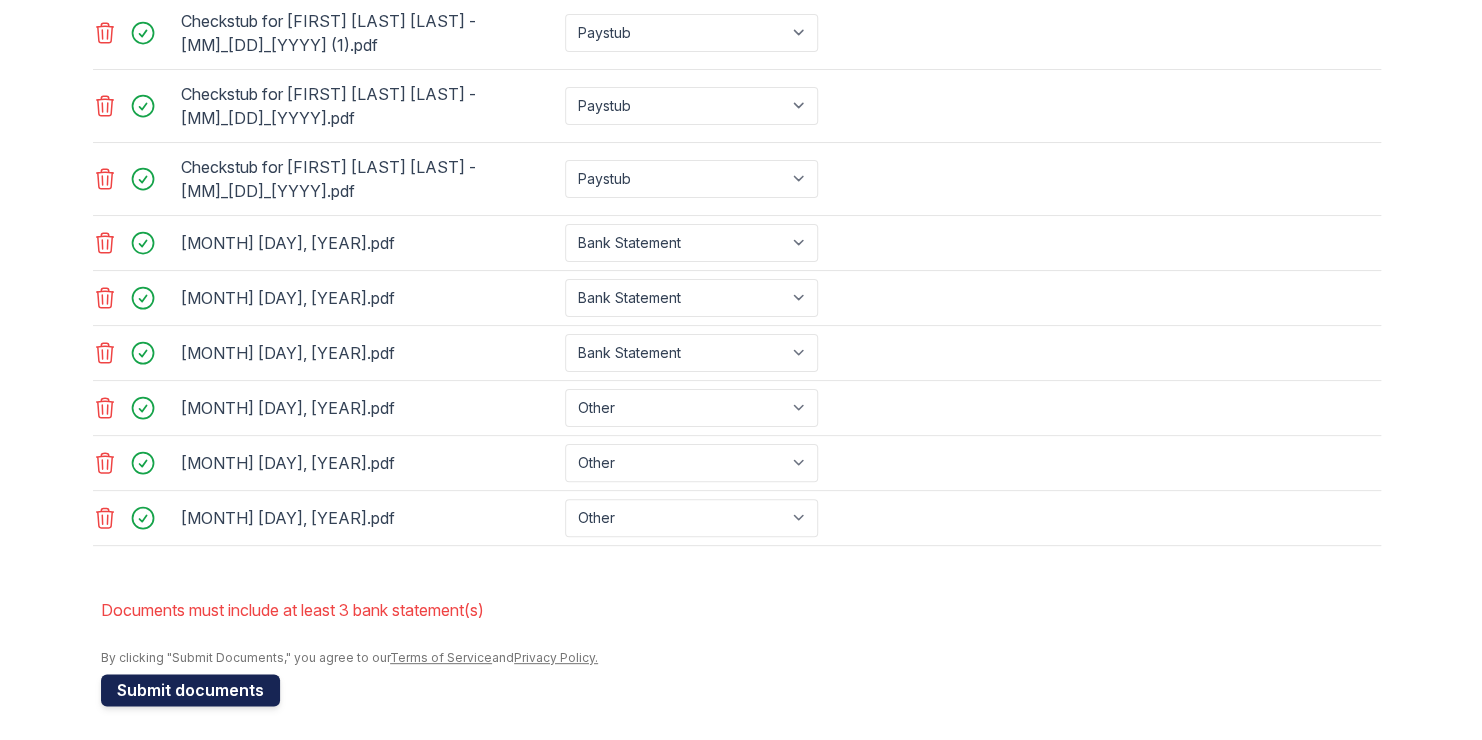 click on "Submit documents" at bounding box center (190, 690) 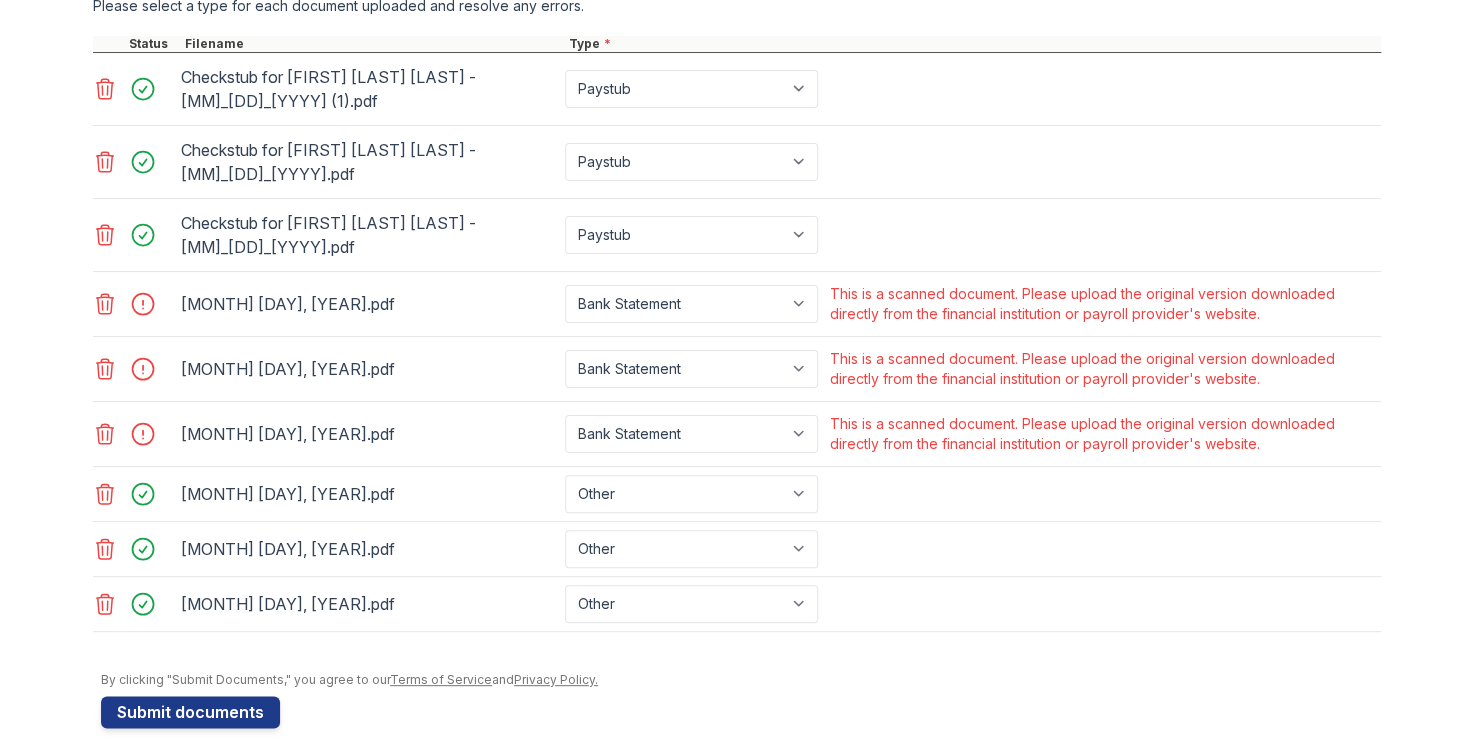 scroll, scrollTop: 915, scrollLeft: 0, axis: vertical 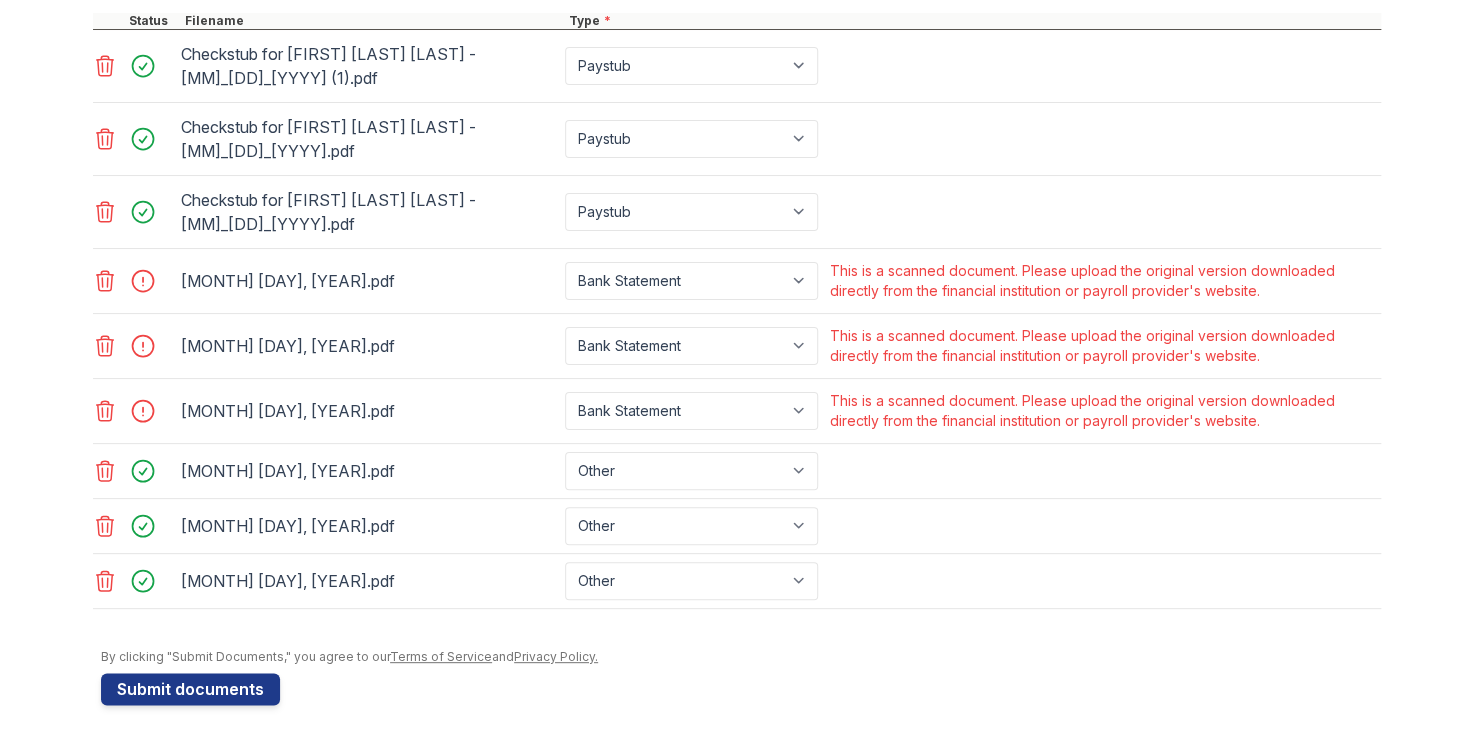 click 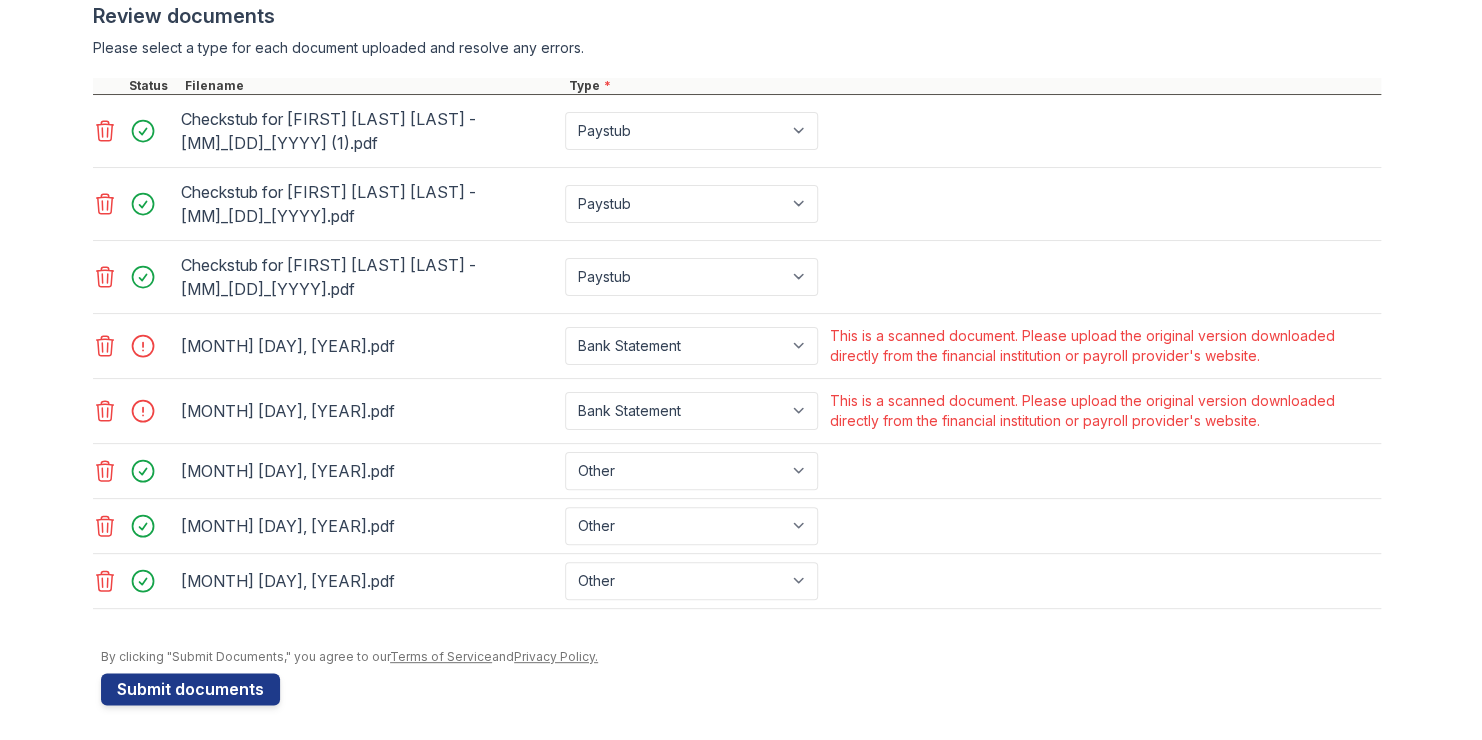click 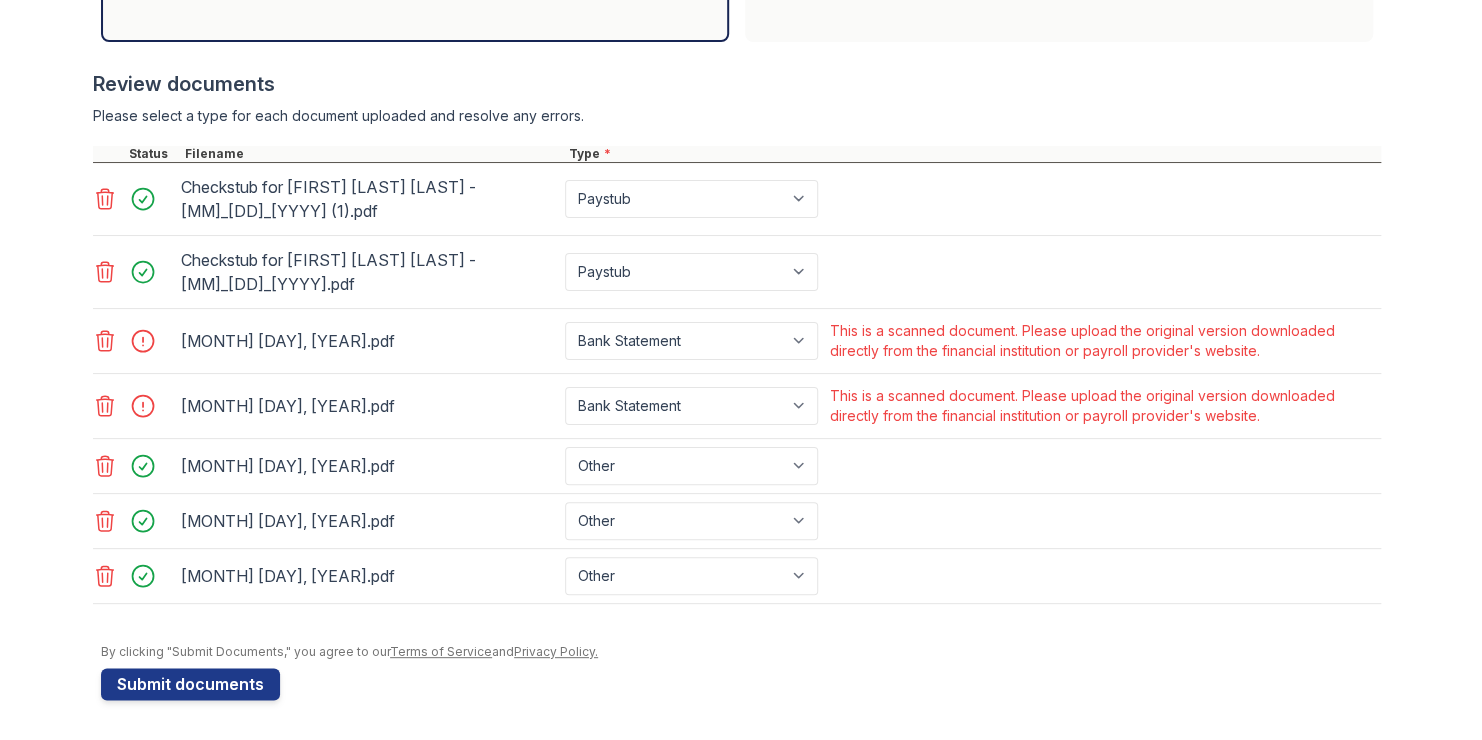 scroll, scrollTop: 777, scrollLeft: 0, axis: vertical 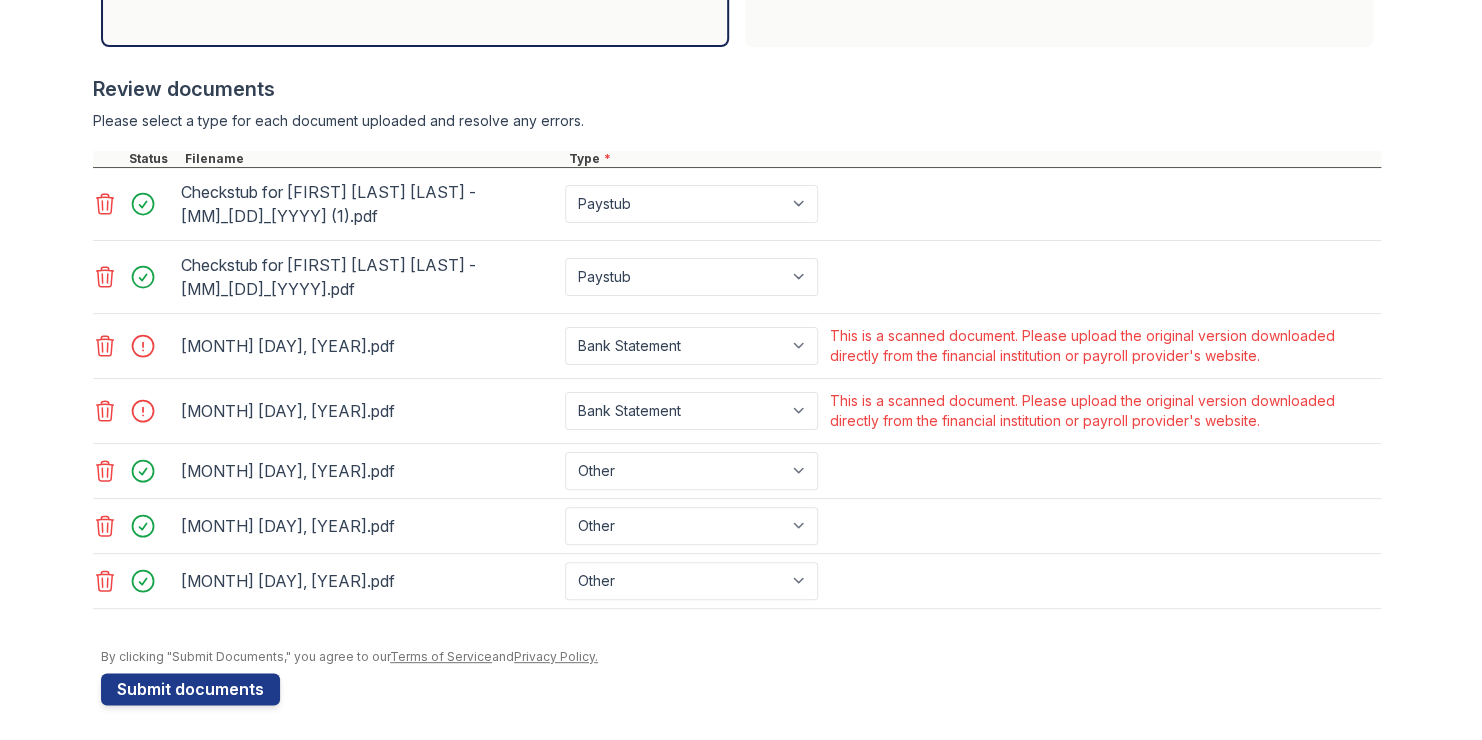 click 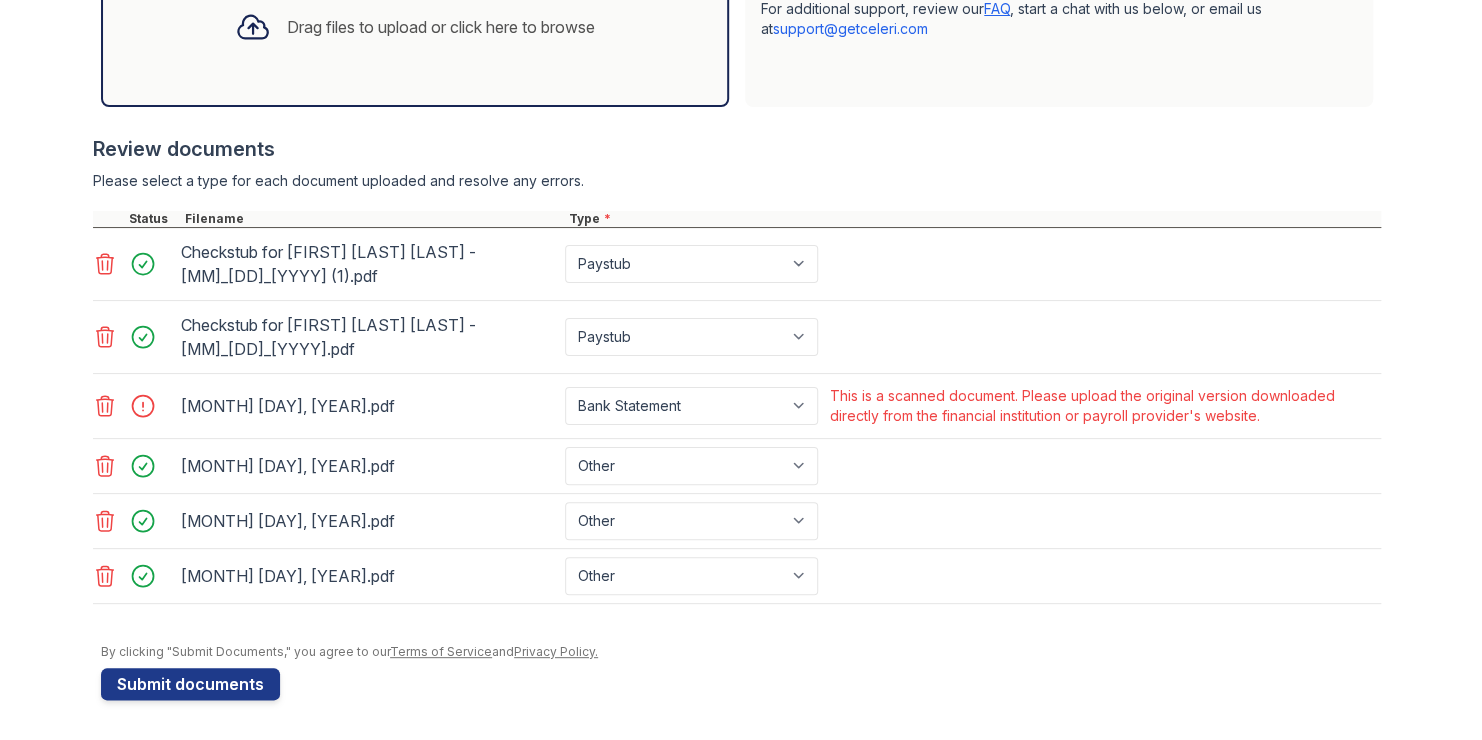 scroll, scrollTop: 712, scrollLeft: 0, axis: vertical 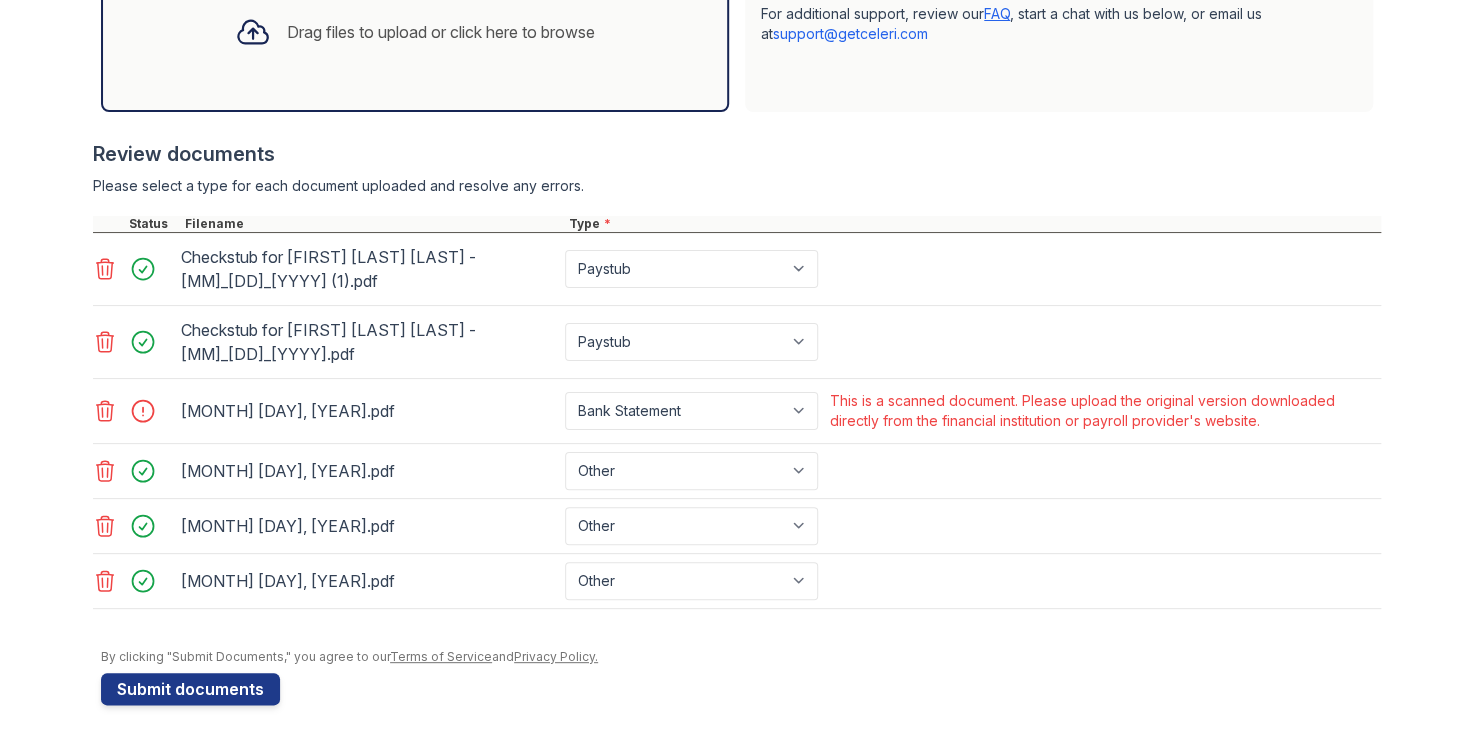 click 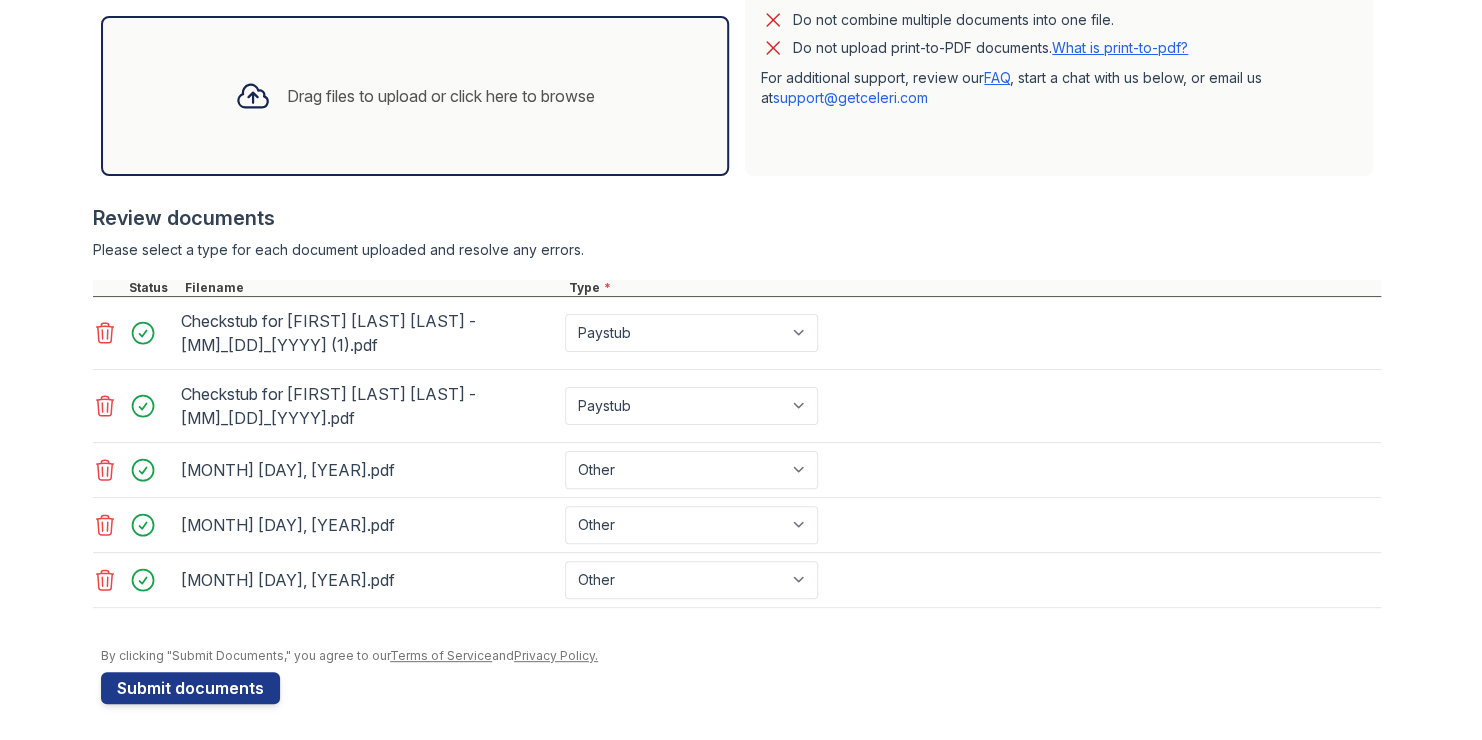 click on "Drag files to upload or click here to browse" at bounding box center (415, 96) 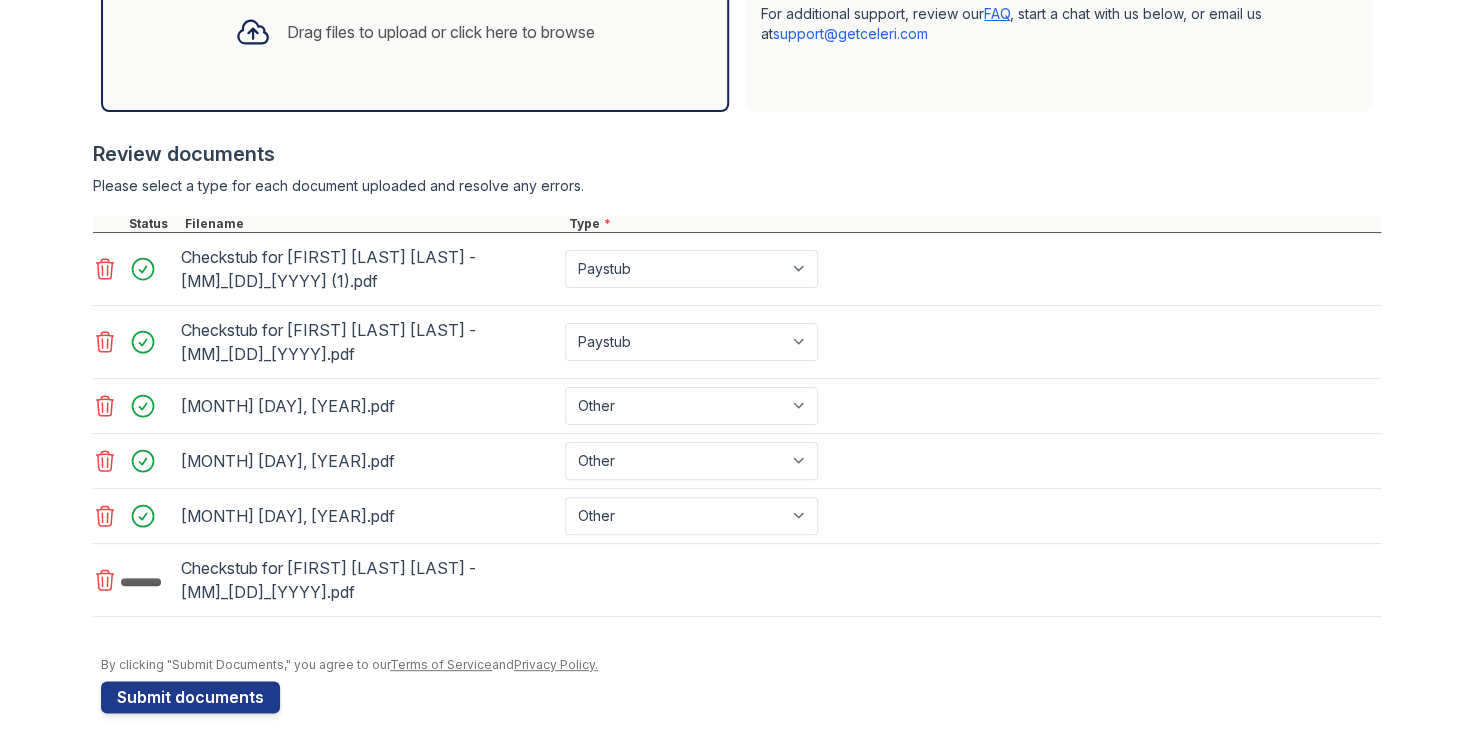 scroll, scrollTop: 720, scrollLeft: 0, axis: vertical 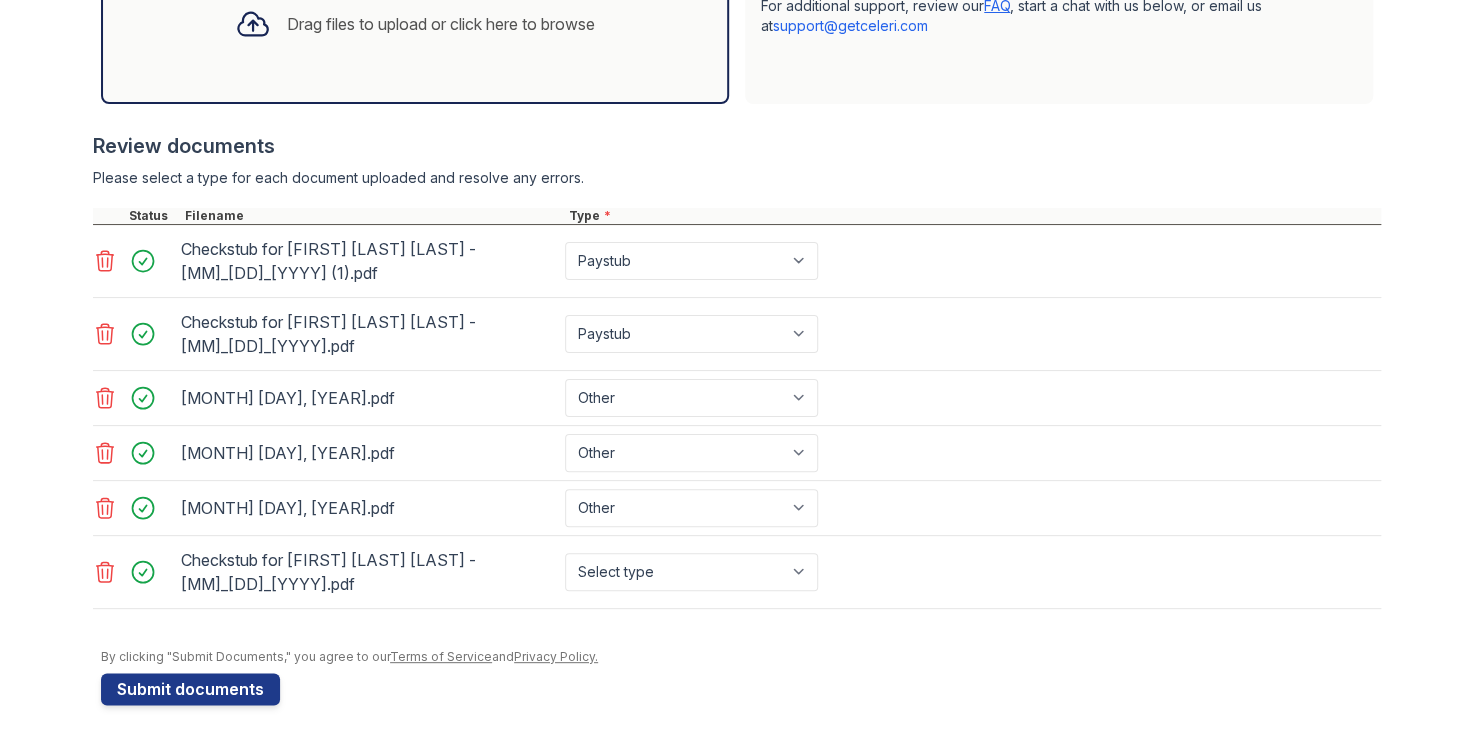 click 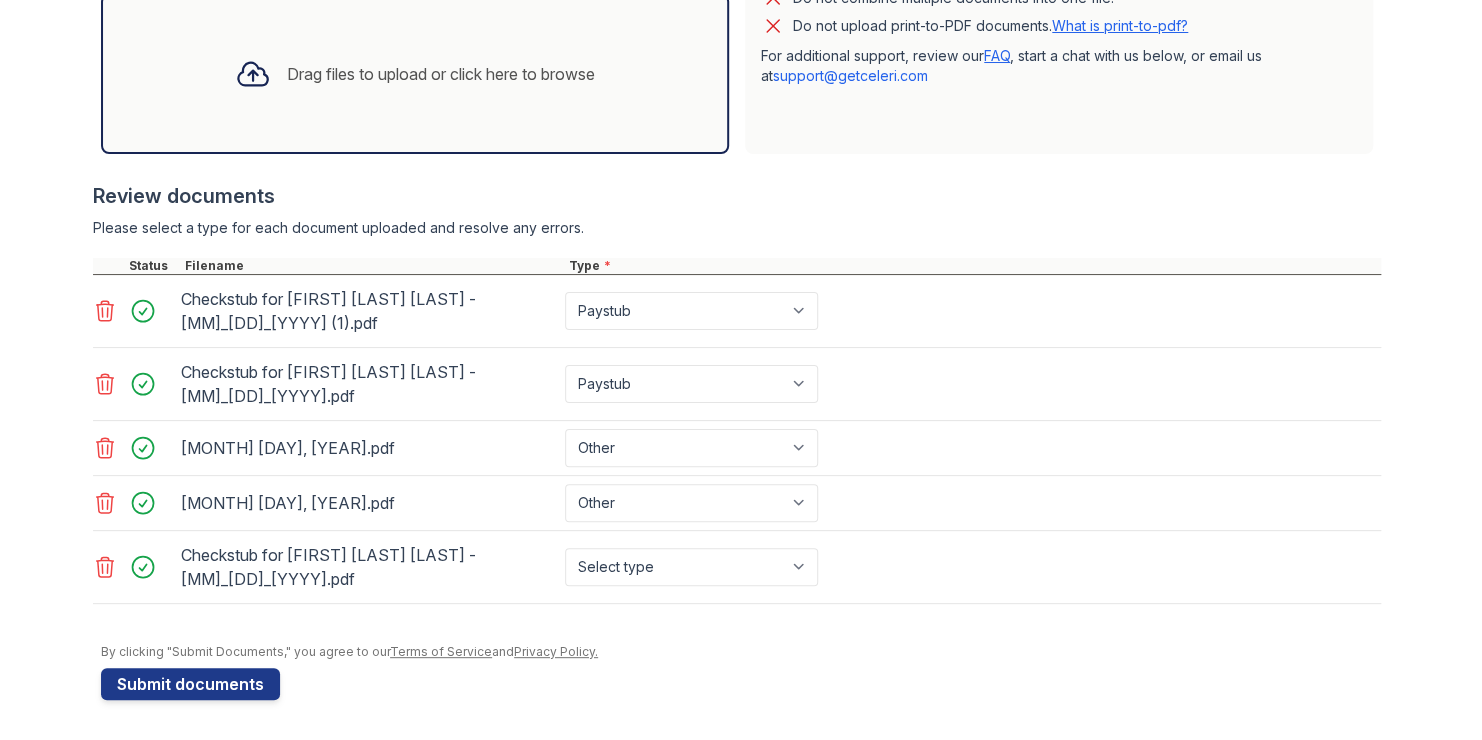 scroll, scrollTop: 666, scrollLeft: 0, axis: vertical 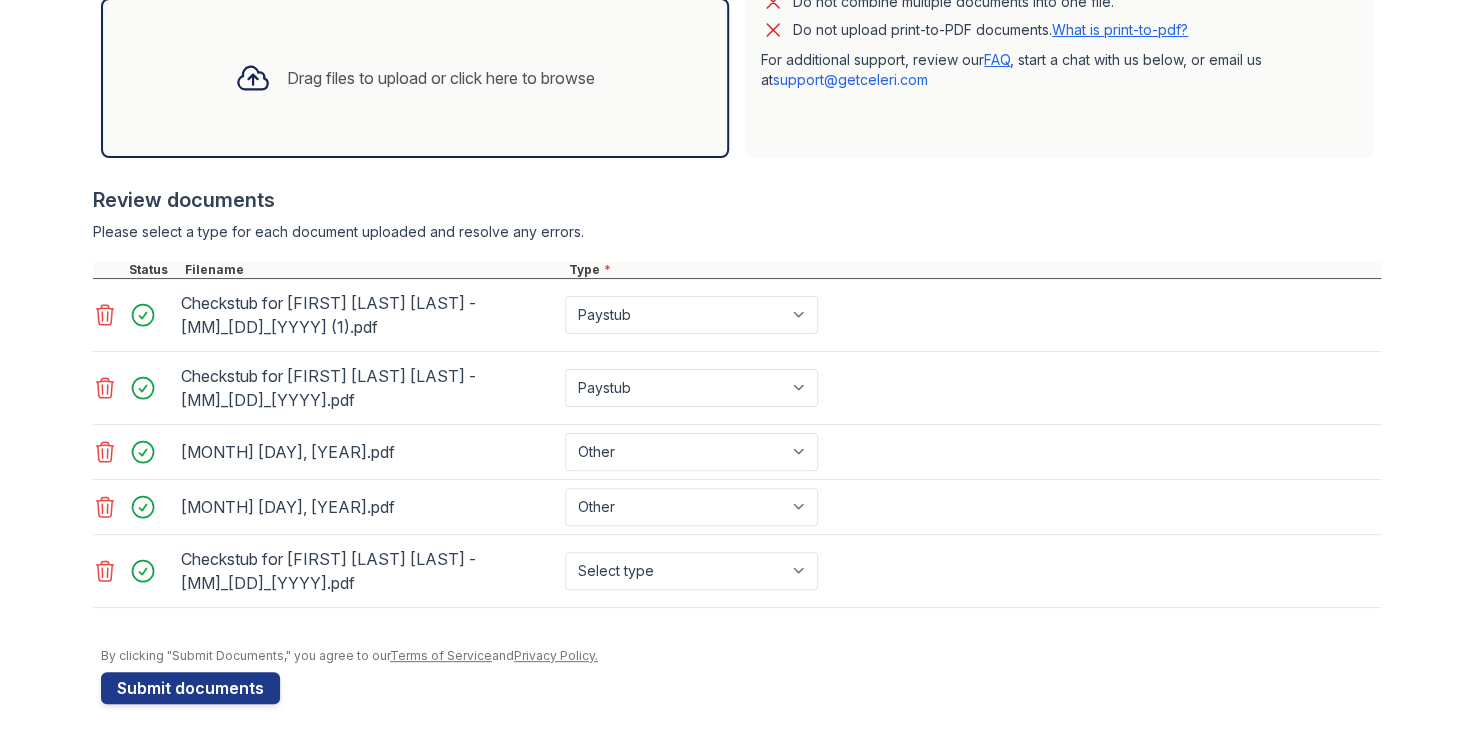 click on "Drag files to upload or click here to browse" at bounding box center [415, 78] 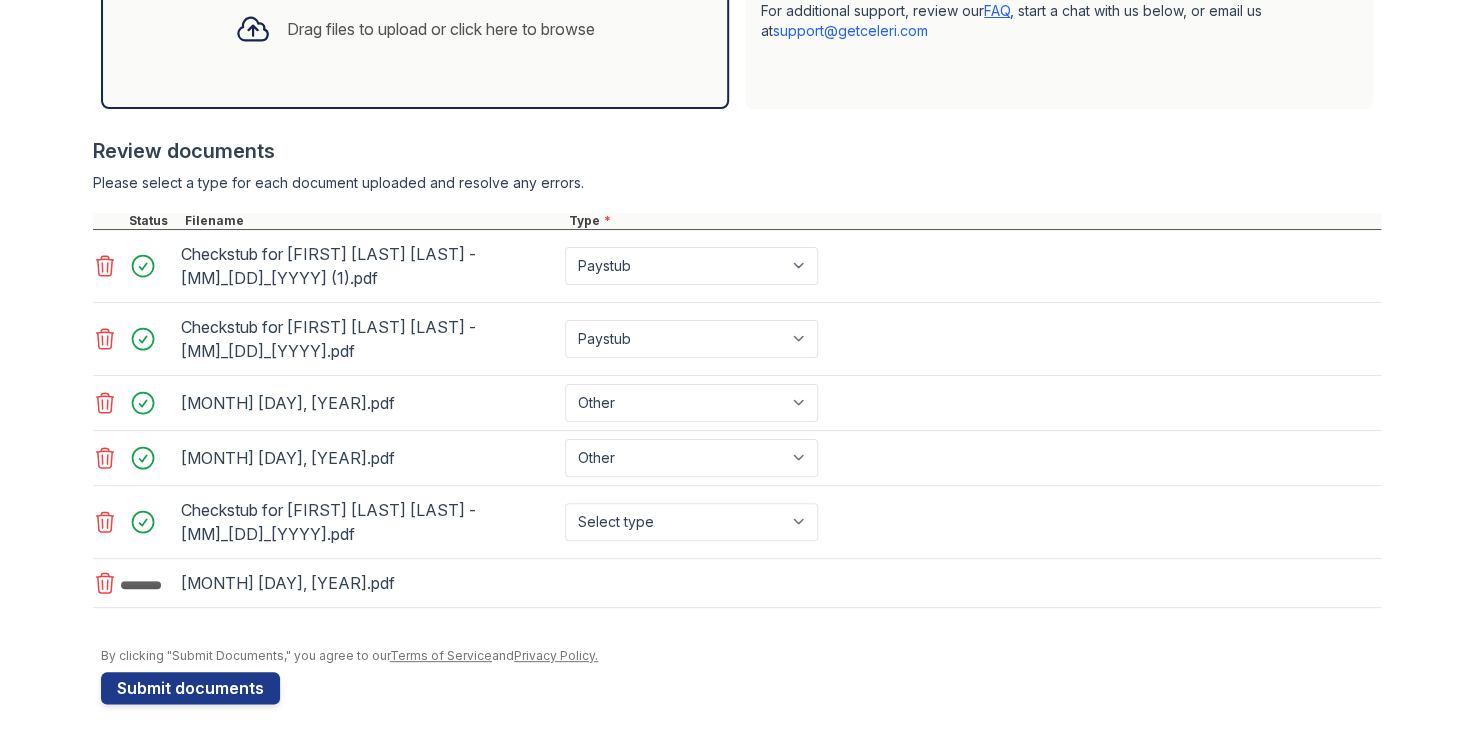 scroll, scrollTop: 720, scrollLeft: 0, axis: vertical 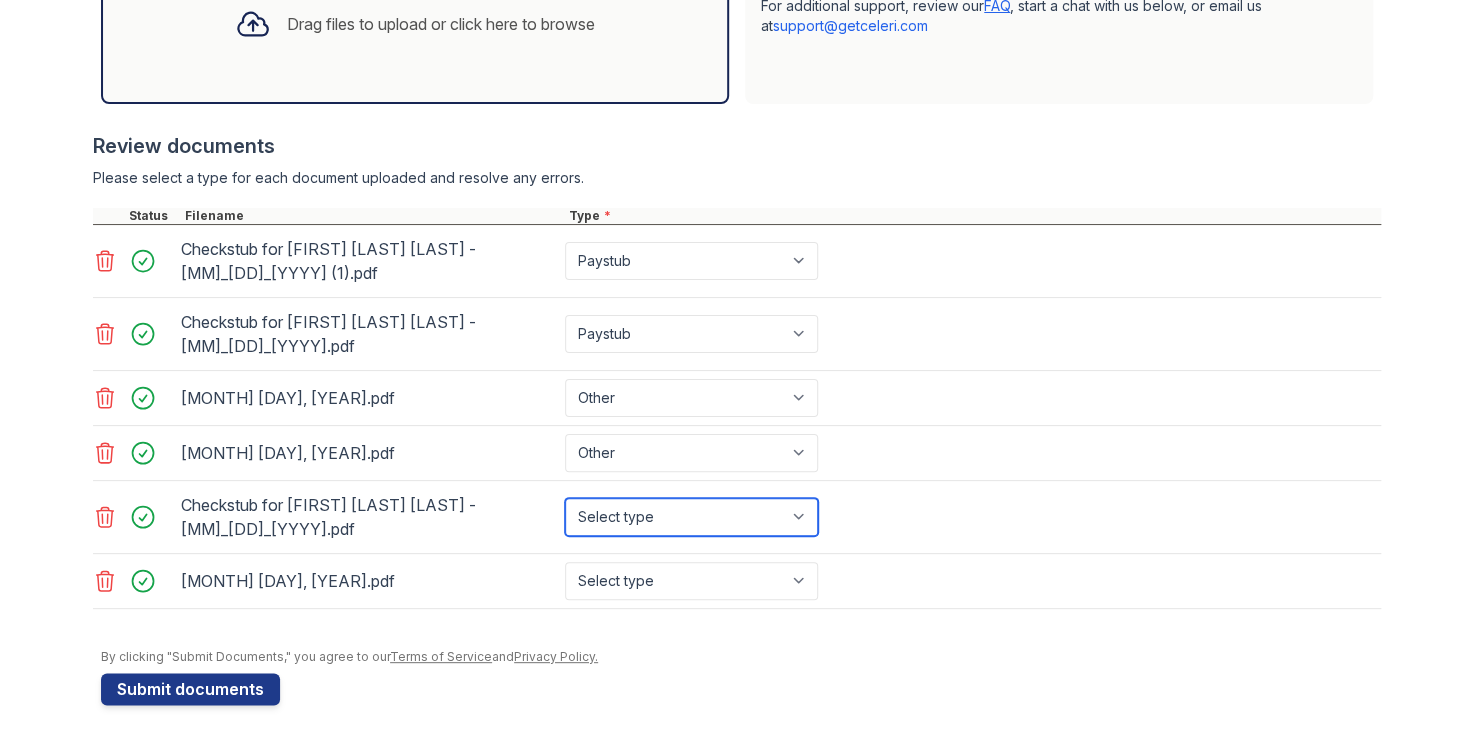 click on "Select type
Paystub
Bank Statement
Offer Letter
Tax Documents
Benefit Award Letter
Investment Account Statement
Other" at bounding box center (691, 517) 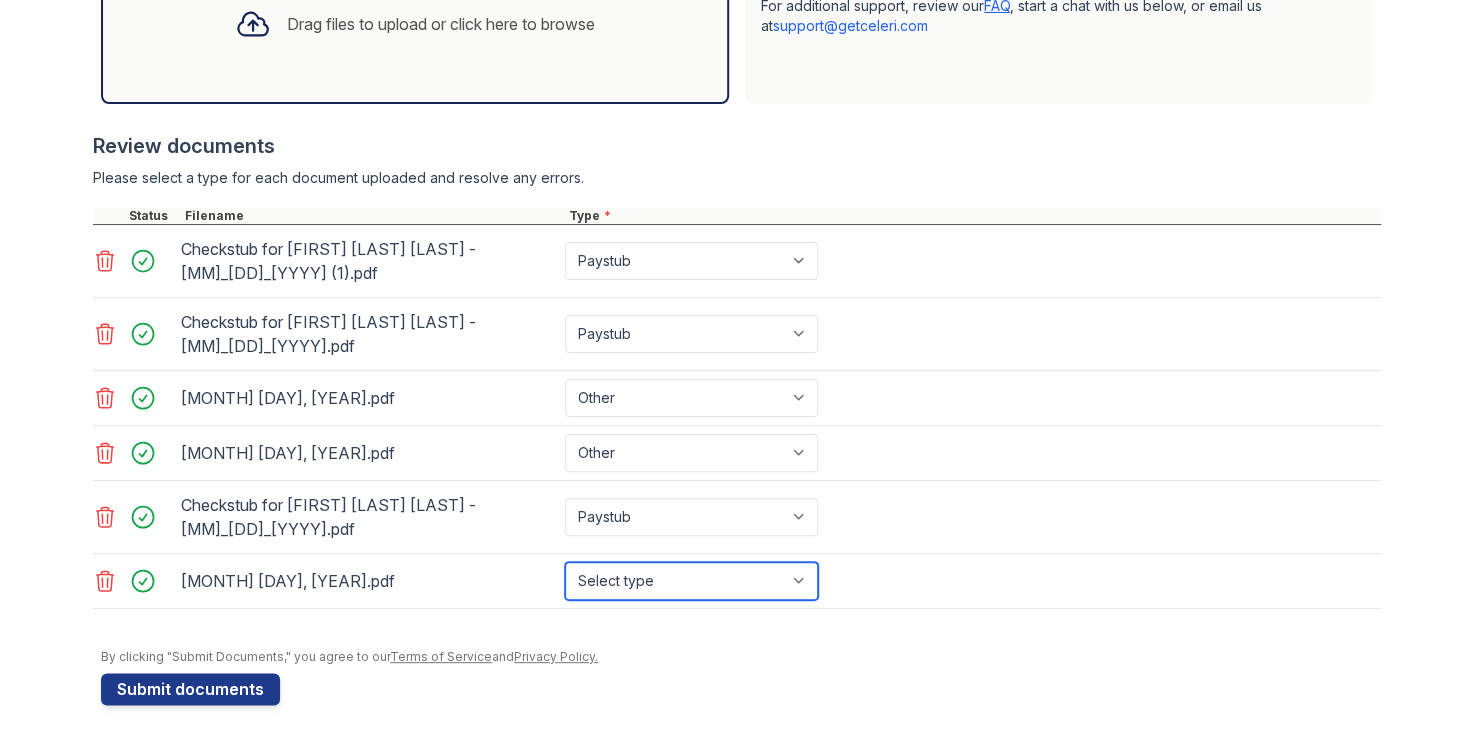 click on "Select type
Paystub
Bank Statement
Offer Letter
Tax Documents
Benefit Award Letter
Investment Account Statement
Other" at bounding box center (691, 581) 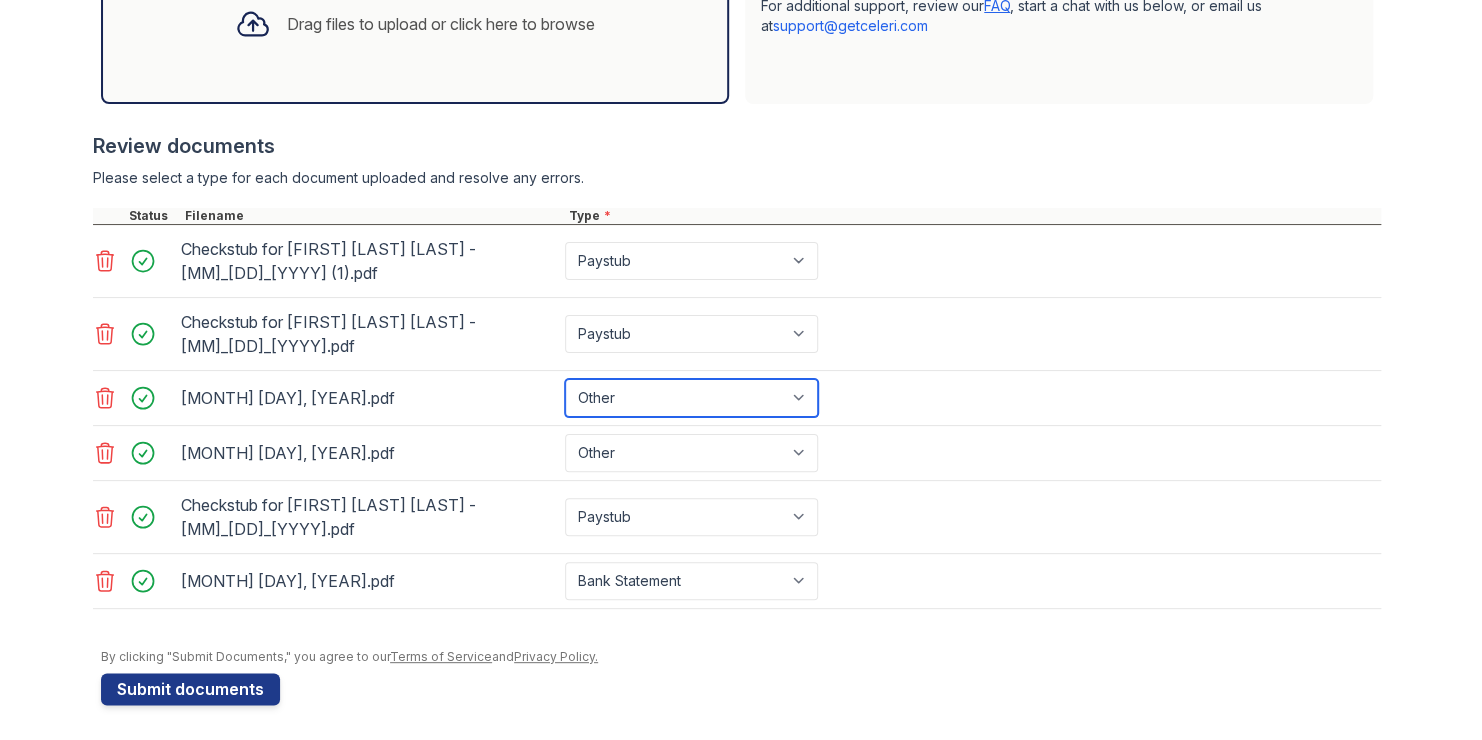 click on "Paystub
Bank Statement
Offer Letter
Tax Documents
Benefit Award Letter
Investment Account Statement
Other" at bounding box center [691, 398] 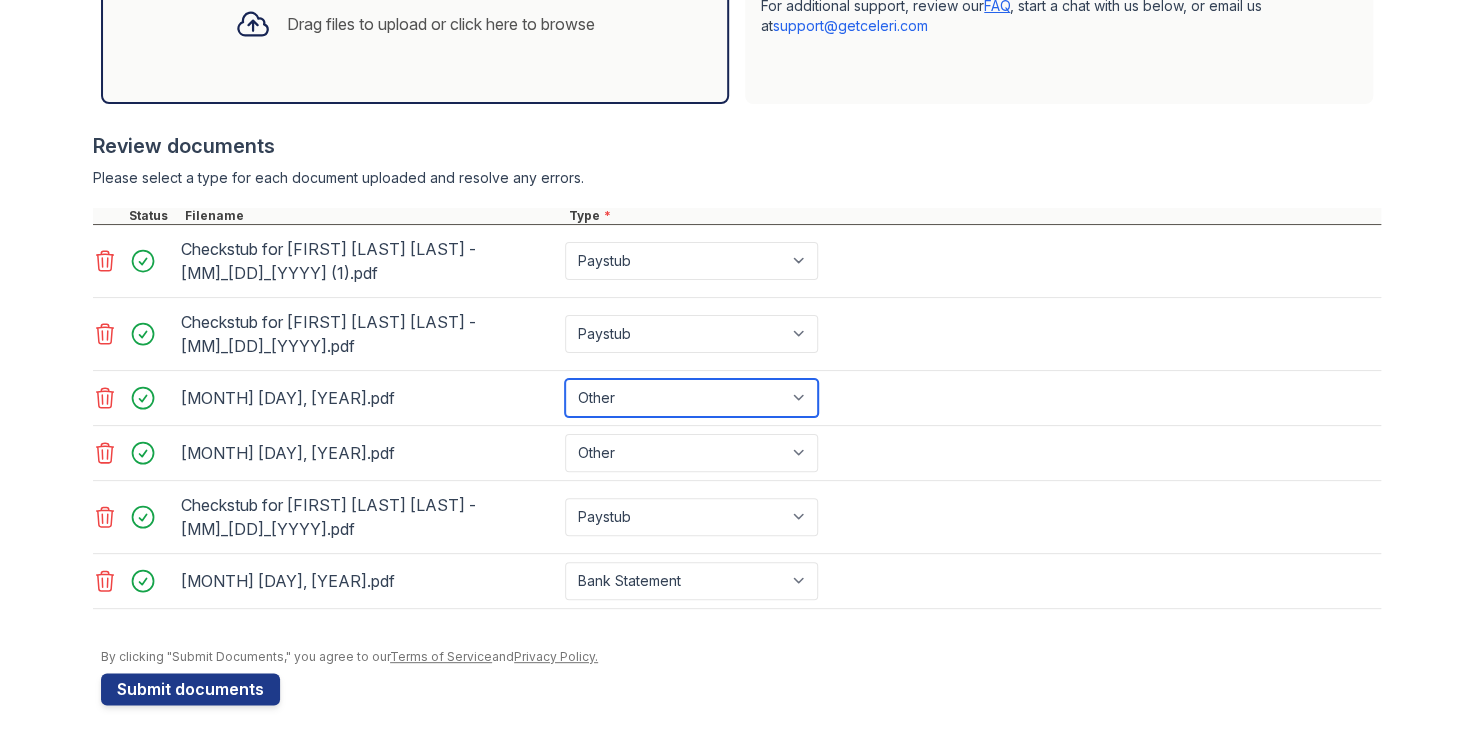 select on "bank_statement" 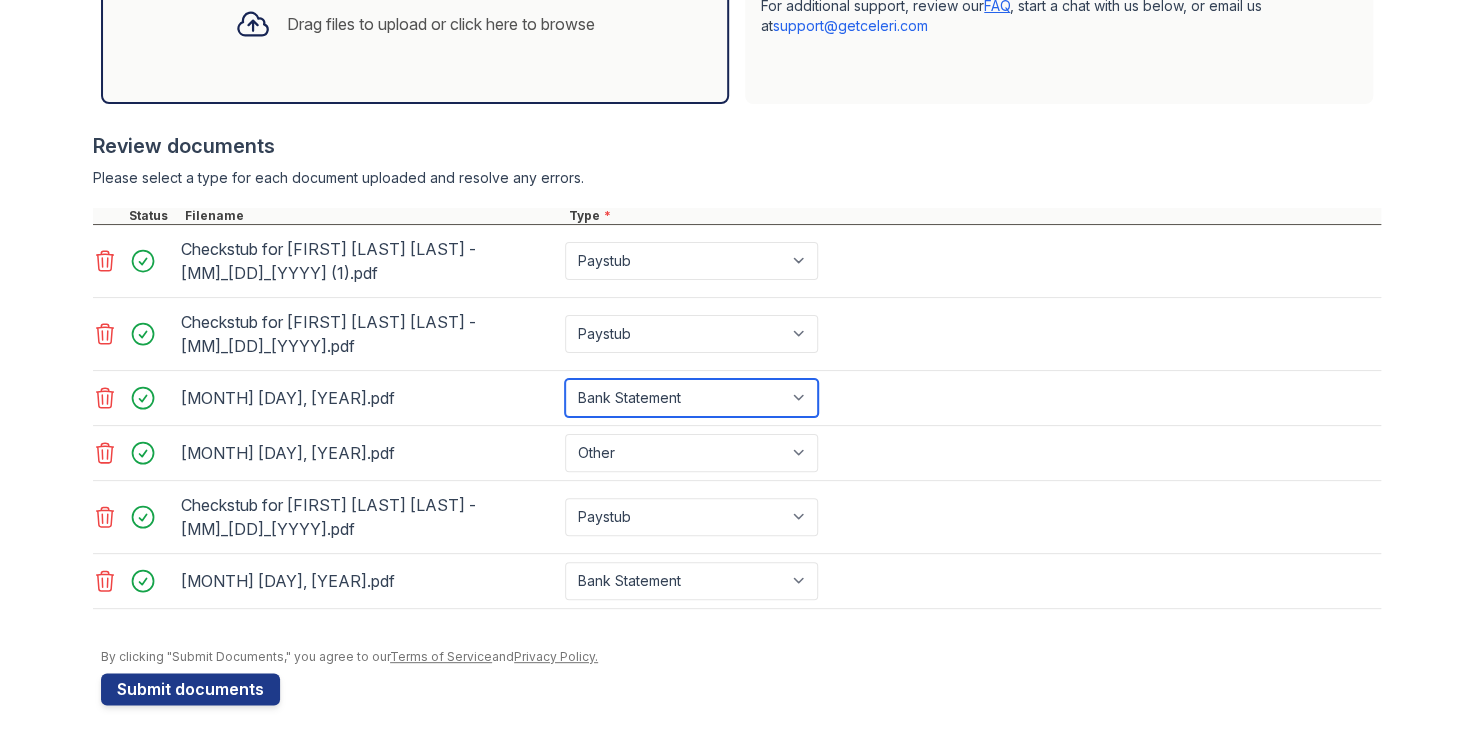 click on "Paystub
Bank Statement
Offer Letter
Tax Documents
Benefit Award Letter
Investment Account Statement
Other" at bounding box center [691, 398] 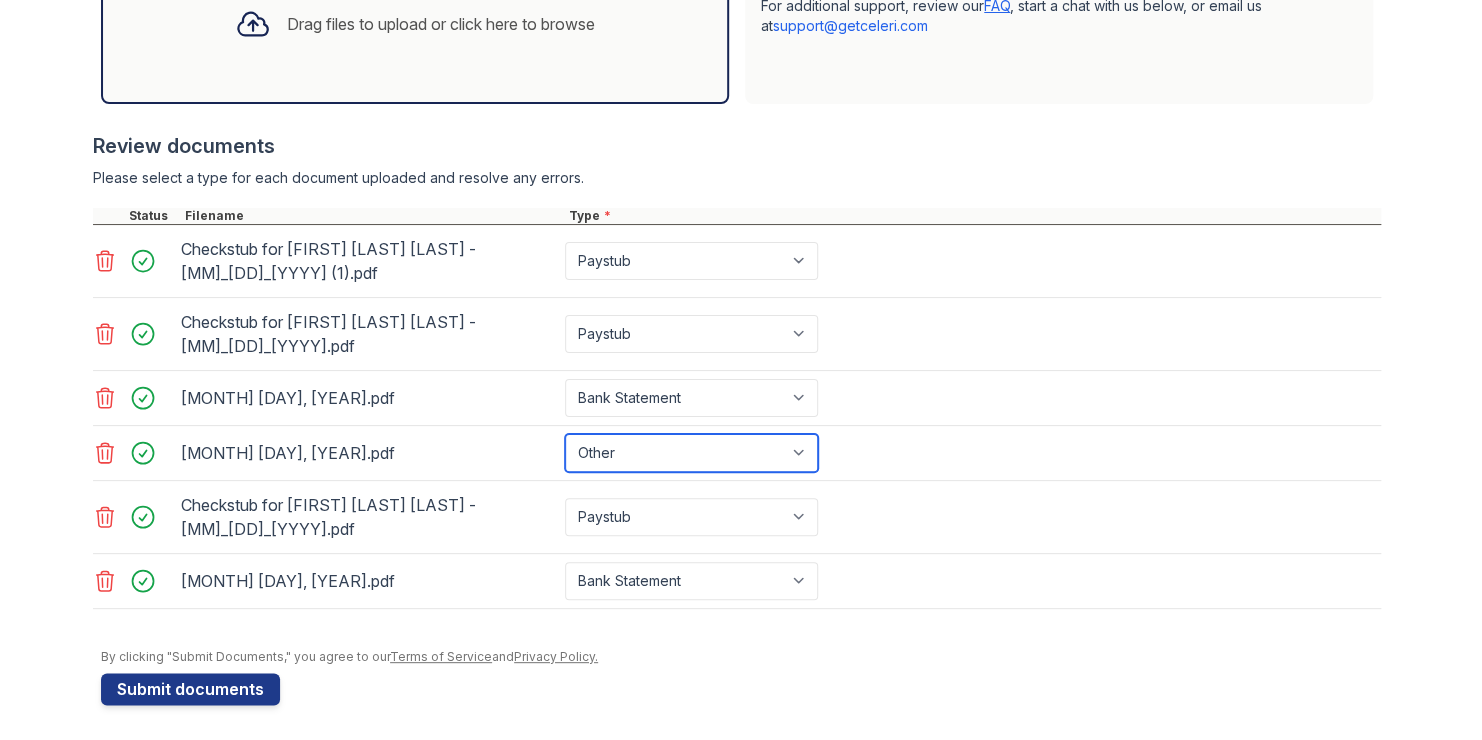 click on "Paystub
Bank Statement
Offer Letter
Tax Documents
Benefit Award Letter
Investment Account Statement
Other" at bounding box center (691, 453) 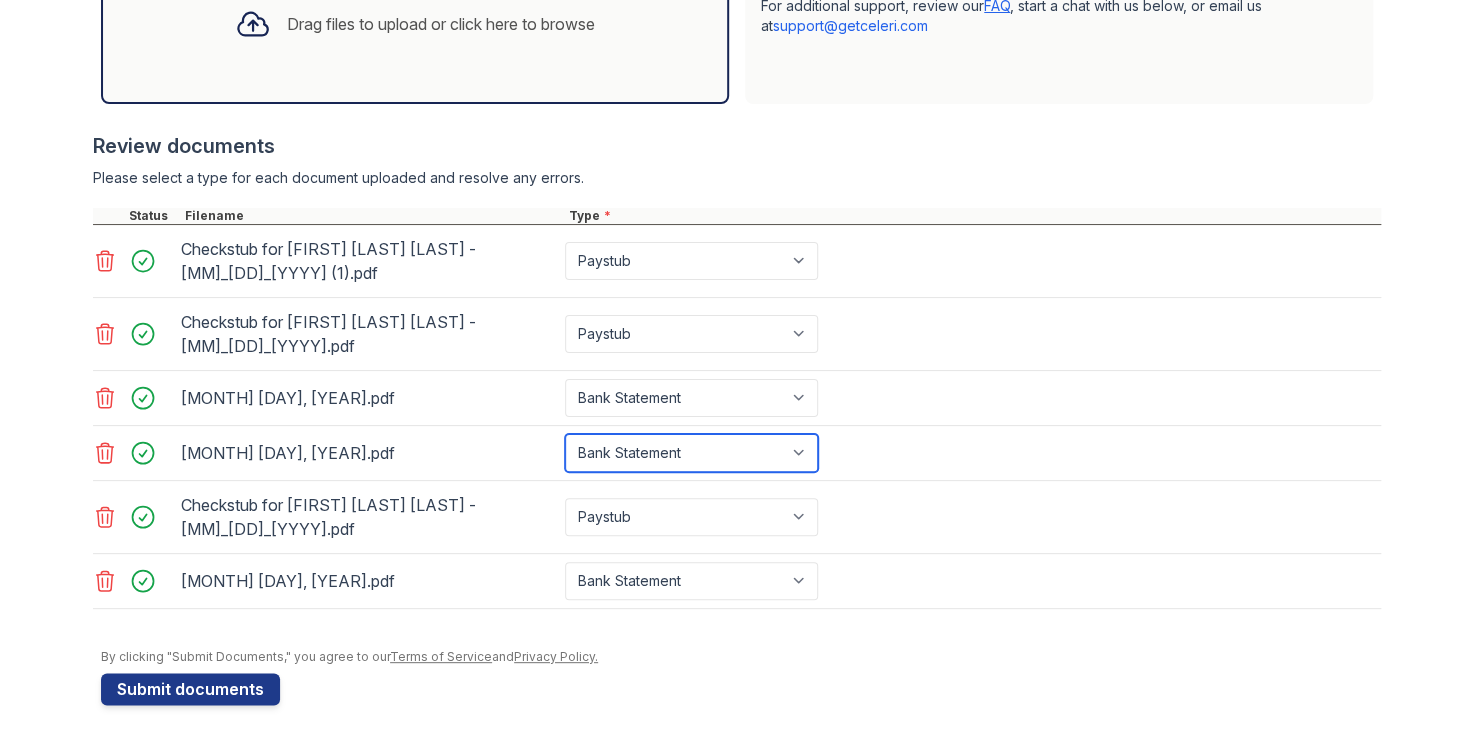 click on "Paystub
Bank Statement
Offer Letter
Tax Documents
Benefit Award Letter
Investment Account Statement
Other" at bounding box center [691, 453] 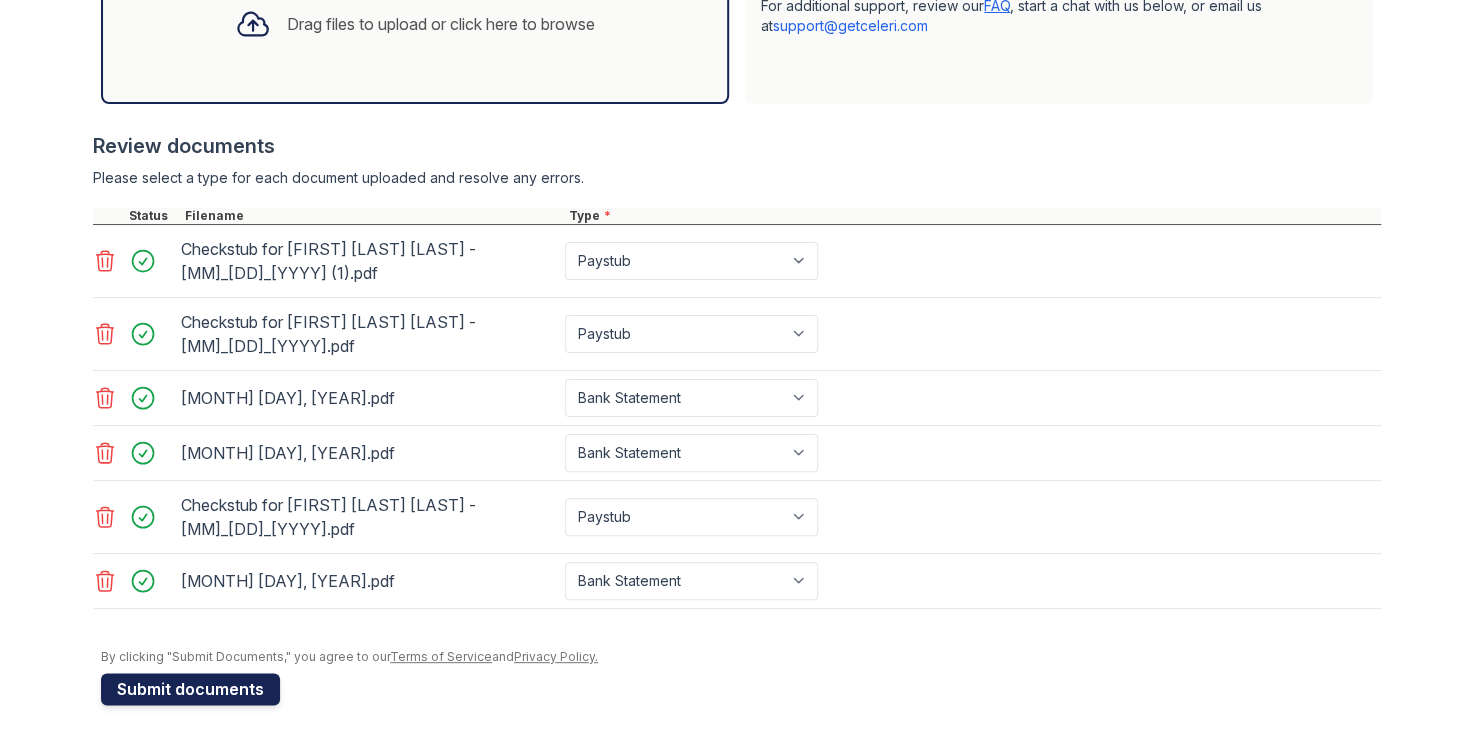 click on "Submit documents" at bounding box center (190, 689) 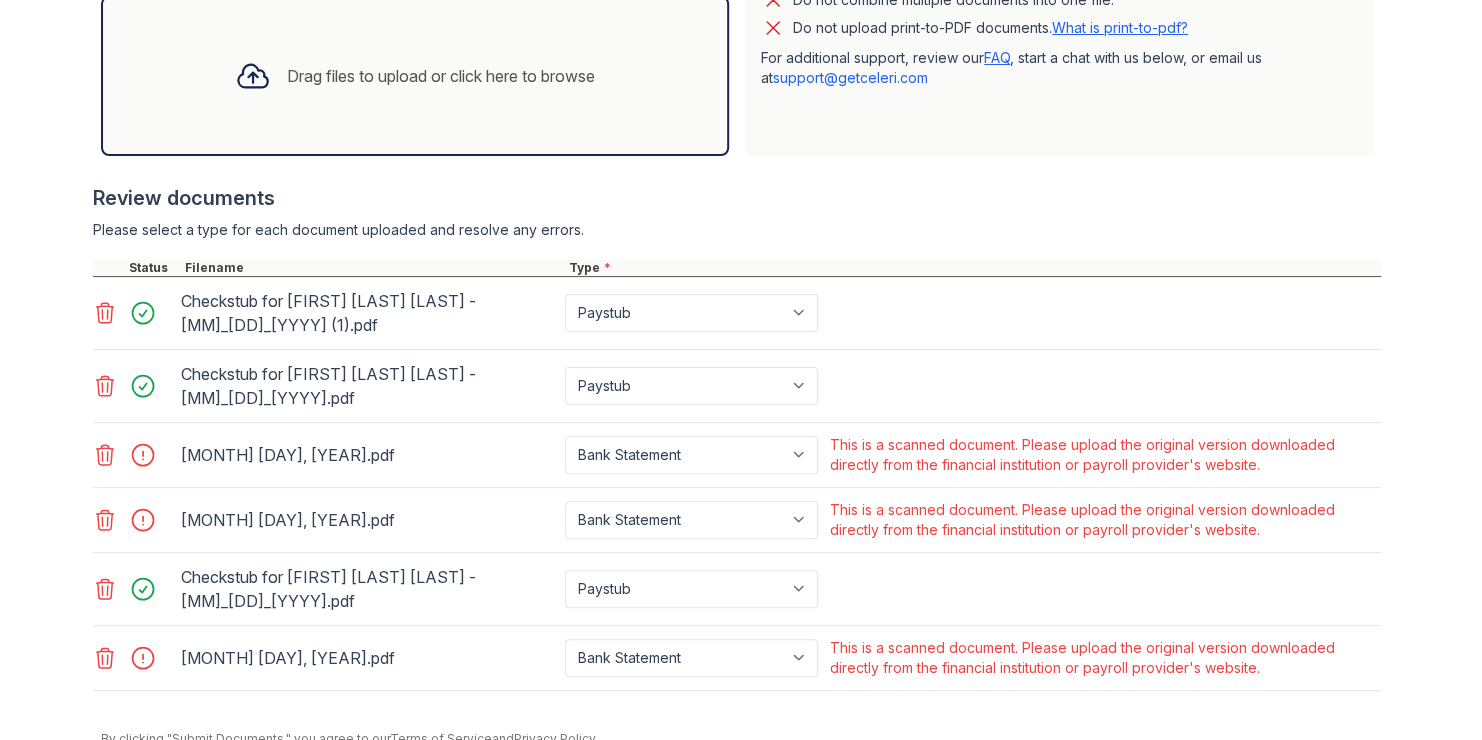 scroll, scrollTop: 752, scrollLeft: 0, axis: vertical 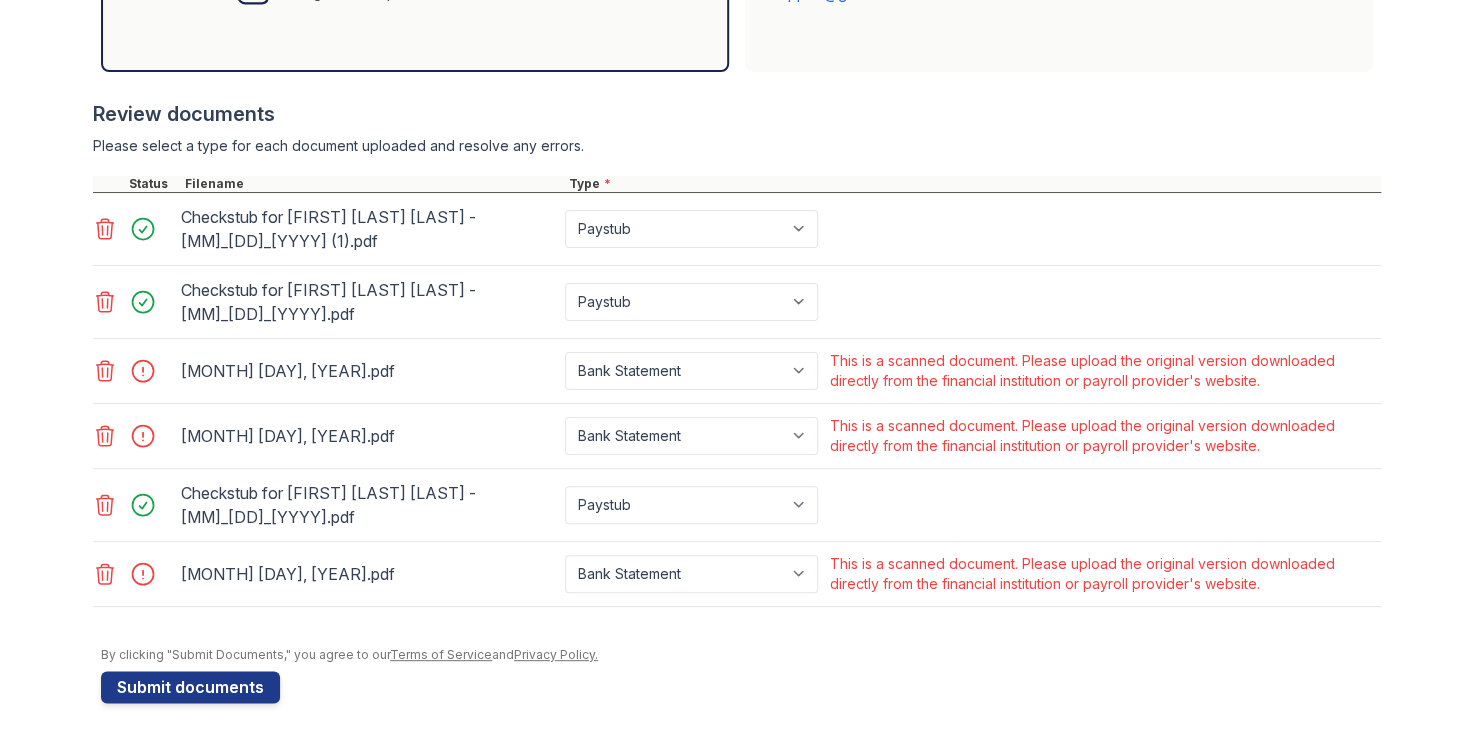 click on "[MONTH] [DAY], [YEAR].pdf
Paystub
Bank Statement
Offer Letter
Tax Documents
Benefit Award Letter
Investment Account Statement
Other
This is a scanned document. Please upload the original version downloaded directly from the financial institution or payroll provider's website." at bounding box center (737, 574) 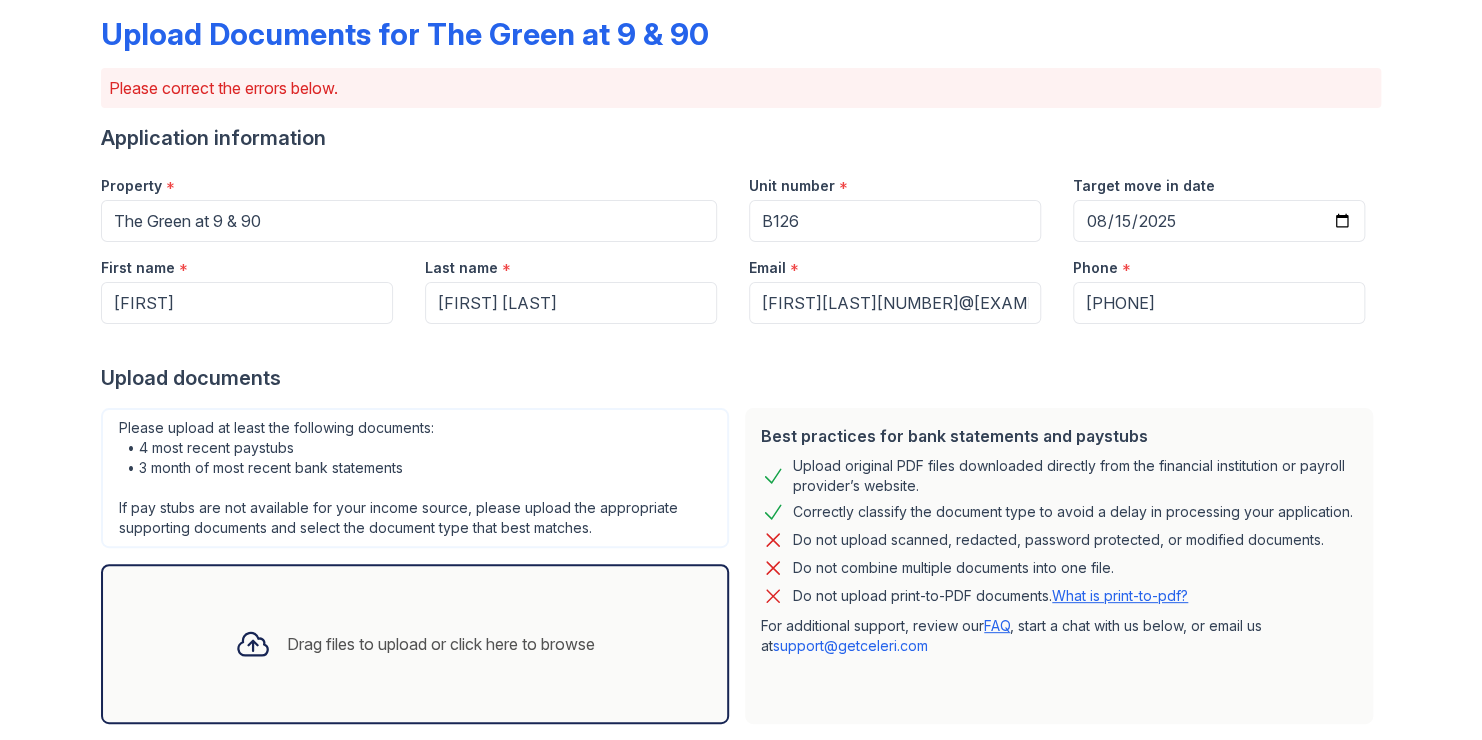 scroll, scrollTop: 0, scrollLeft: 0, axis: both 